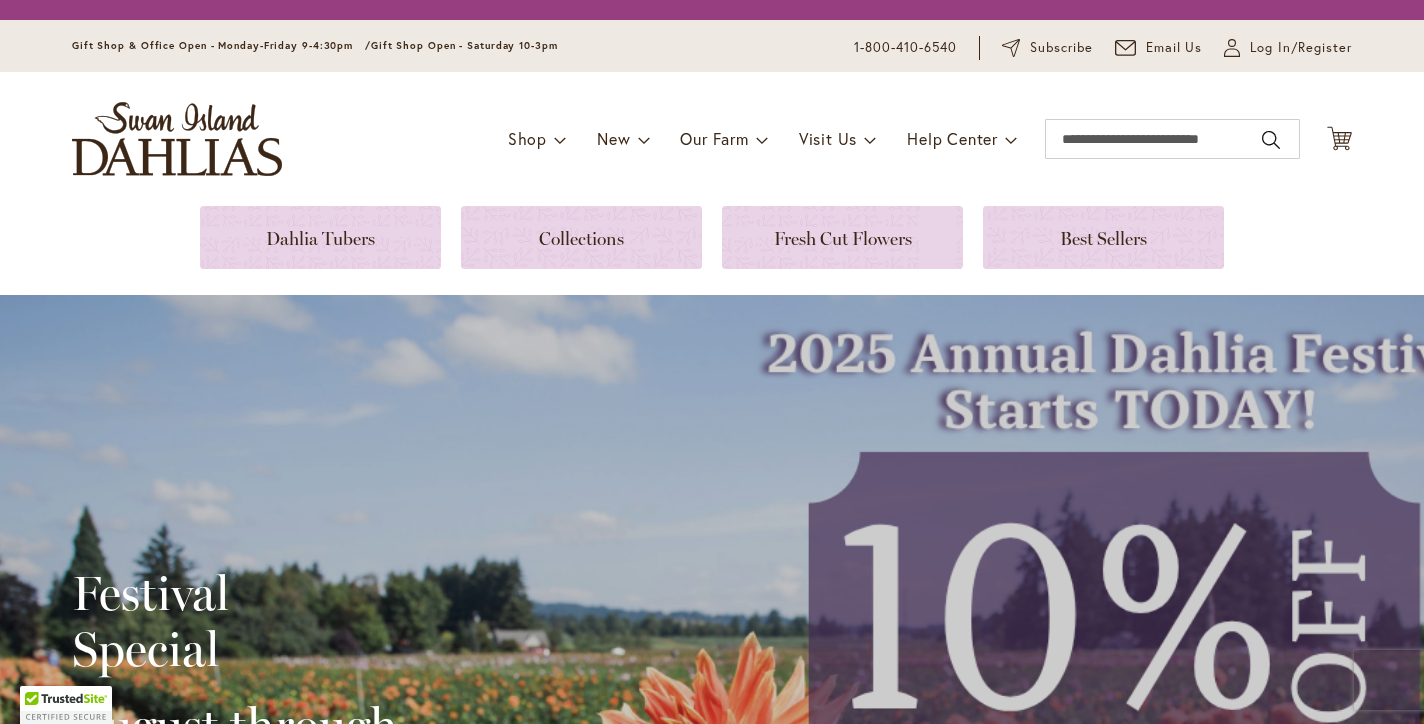 scroll, scrollTop: 0, scrollLeft: 0, axis: both 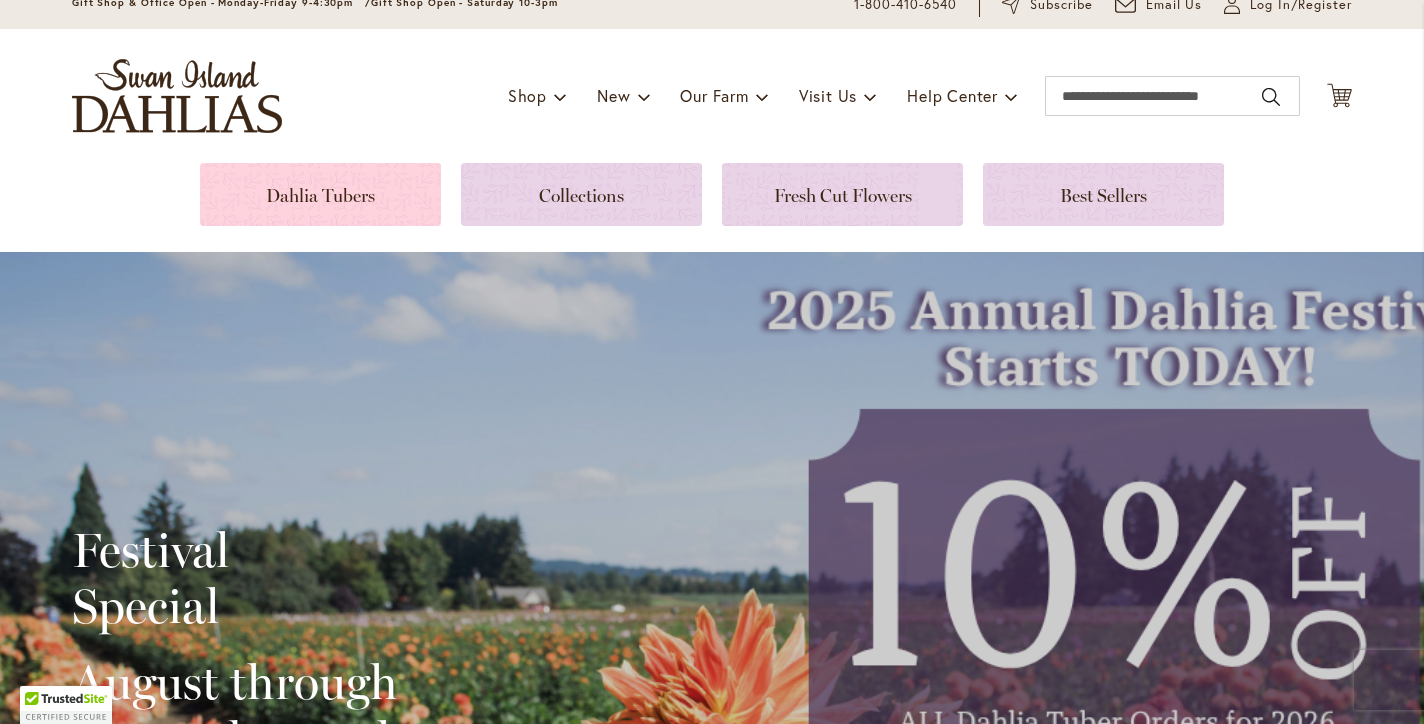 click at bounding box center [320, 194] 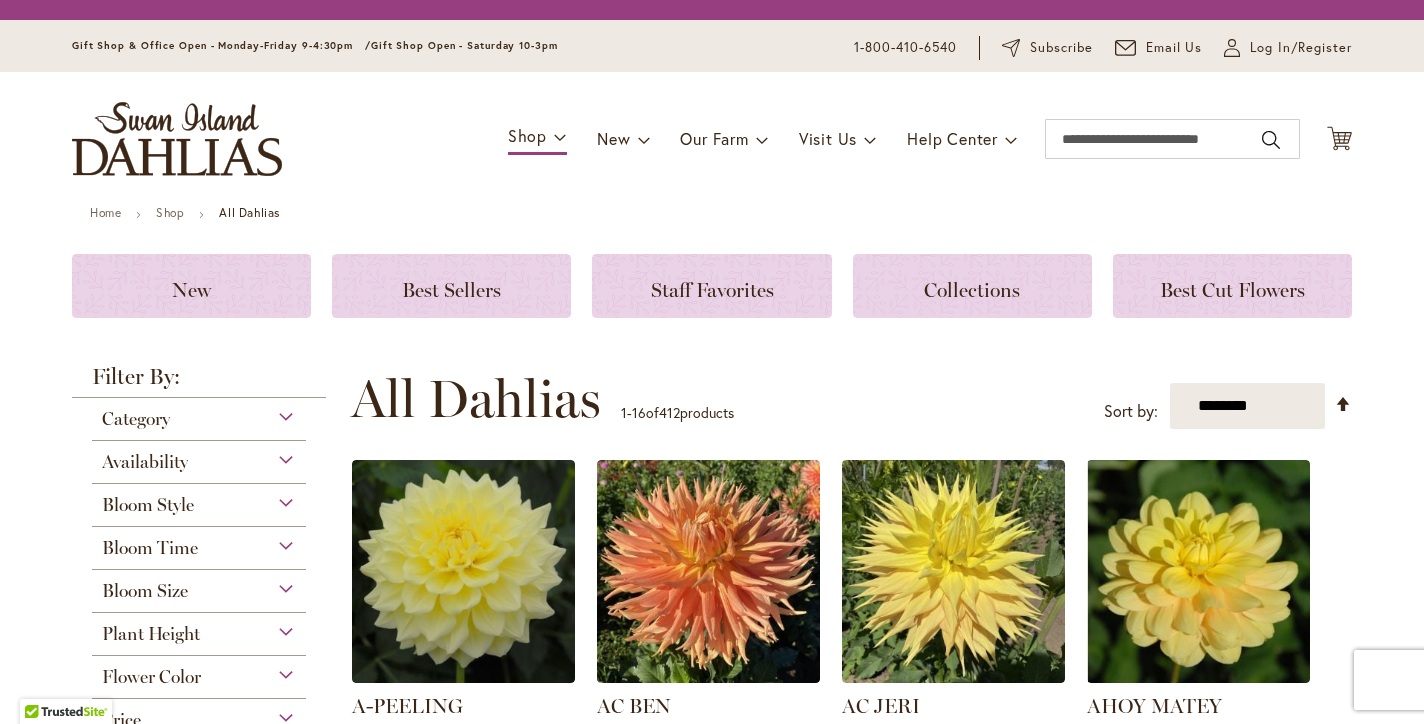 scroll, scrollTop: 0, scrollLeft: 0, axis: both 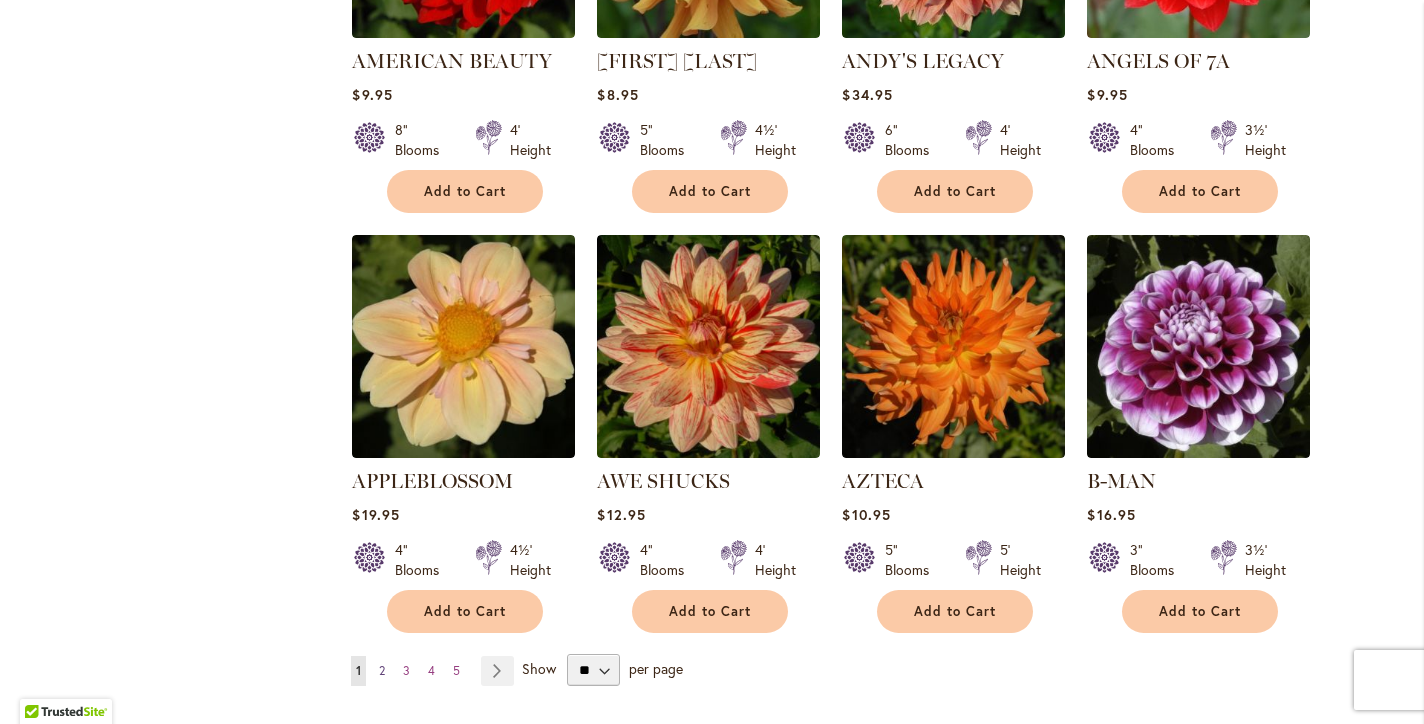 click on "2" at bounding box center [382, 670] 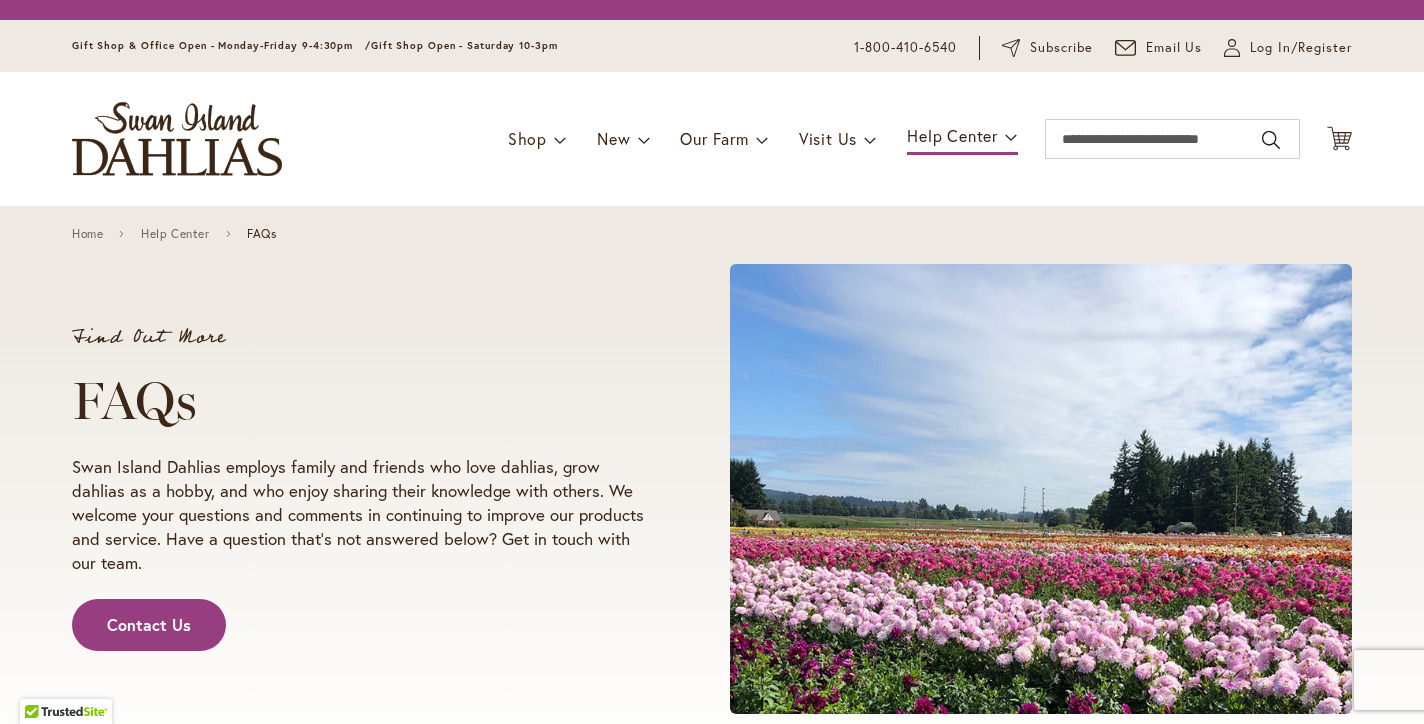 scroll, scrollTop: 0, scrollLeft: 0, axis: both 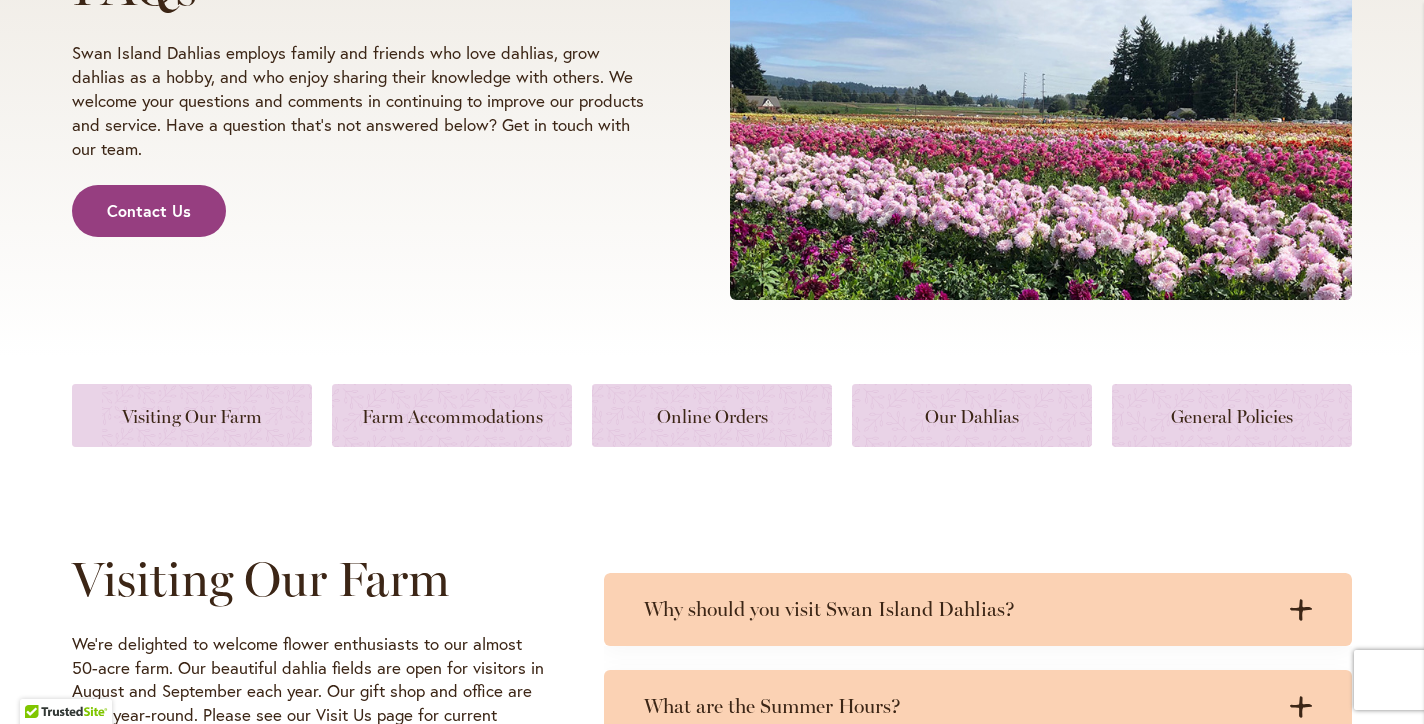 click on "Home       Help Center     FAQs
Find Out More
FAQs
Swan Island Dahlias employs family and friends who love dahlias, grow dahlias as a hobby, and who enjoy sharing their knowledge with others. We welcome your questions and comments in continuing to improve our products and service. Have a question that's not answered below? Get in touch with our team.
Contact Us
Visiting Our Farm
Farm Accommodations
Online Orders
Our Dahlias
General Policies
Visiting Our Farm
We're delighted to welcome flower enthusiasts to our almost 50-acre farm. Our beautiful dahlia fields are open for visitors in August and September each year. Our gift shop and office are open year-round. Please see our Visit Us page for current hours.
View Hours
Why should you visit Swan Island Dahlias?
.cls-1 {
fill: #3c2616;
stroke-width: 0px;
}" at bounding box center (712, 2619) 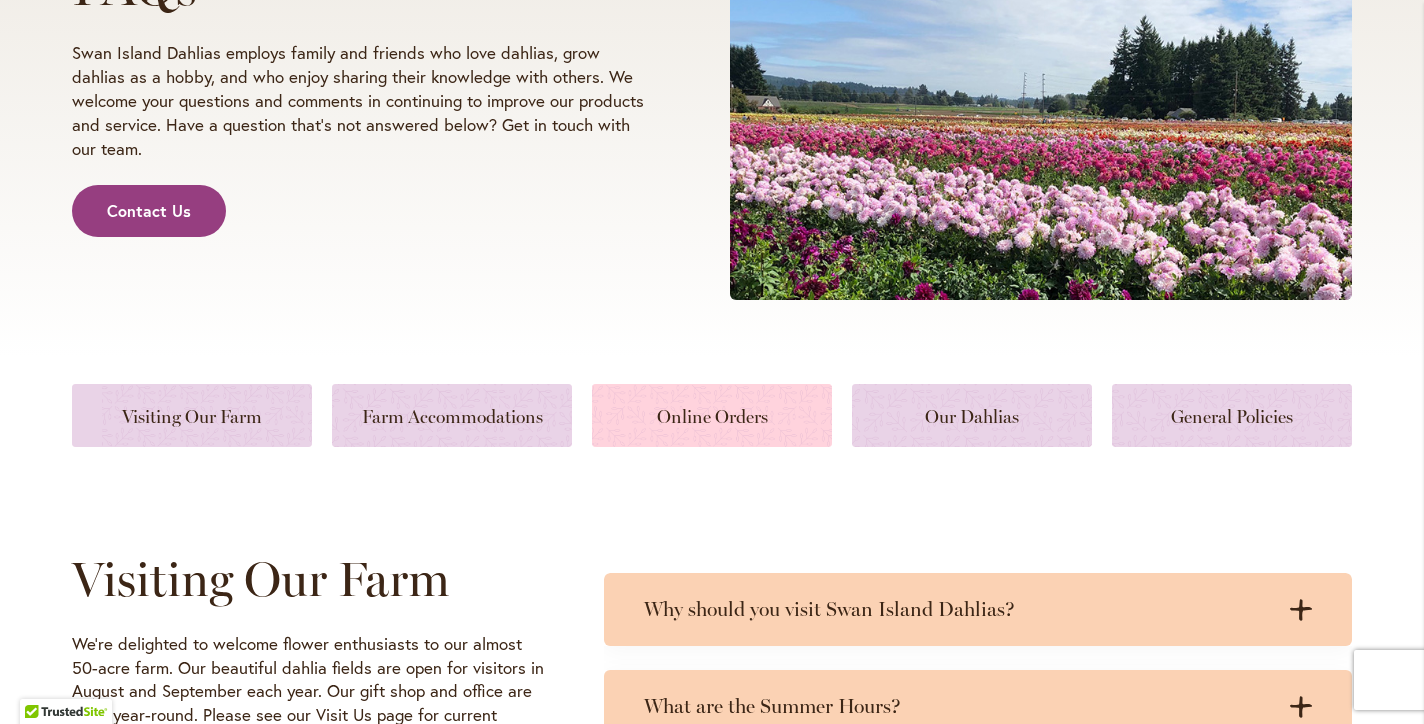 click at bounding box center [712, 415] 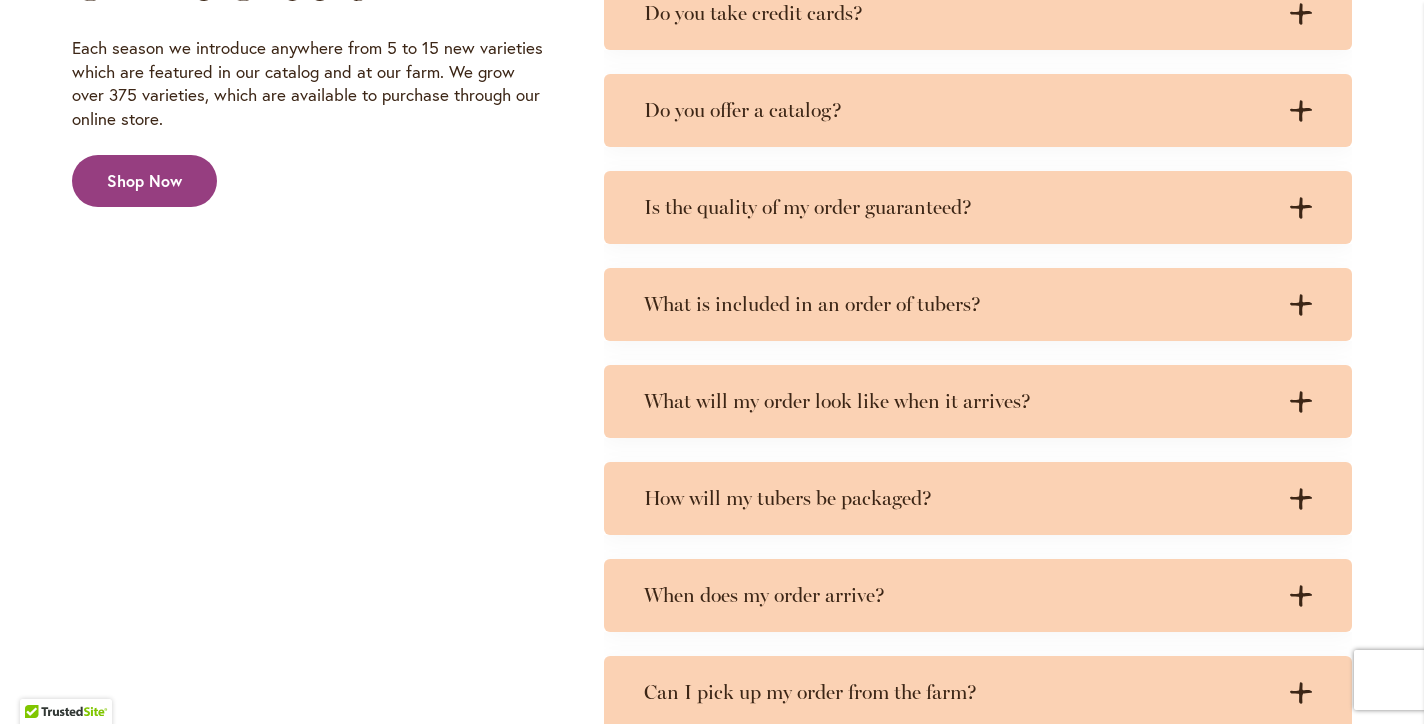 scroll, scrollTop: 3395, scrollLeft: 0, axis: vertical 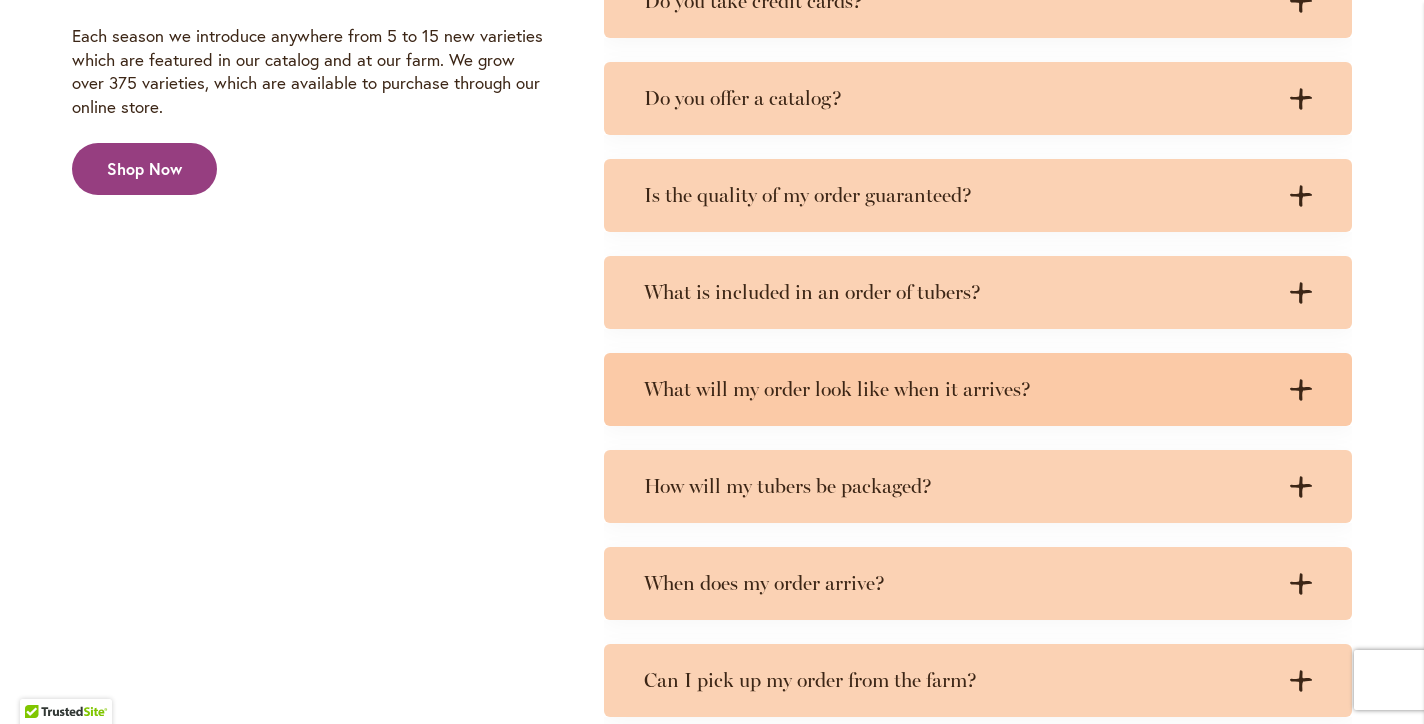 click on "What will my order look like when it arrives?
.cls-1 {
fill: #3c2616;
stroke-width: 0px;
}
.cls-1 {
fill: #3c2616;
stroke-width: 0px;
}" at bounding box center (978, 389) 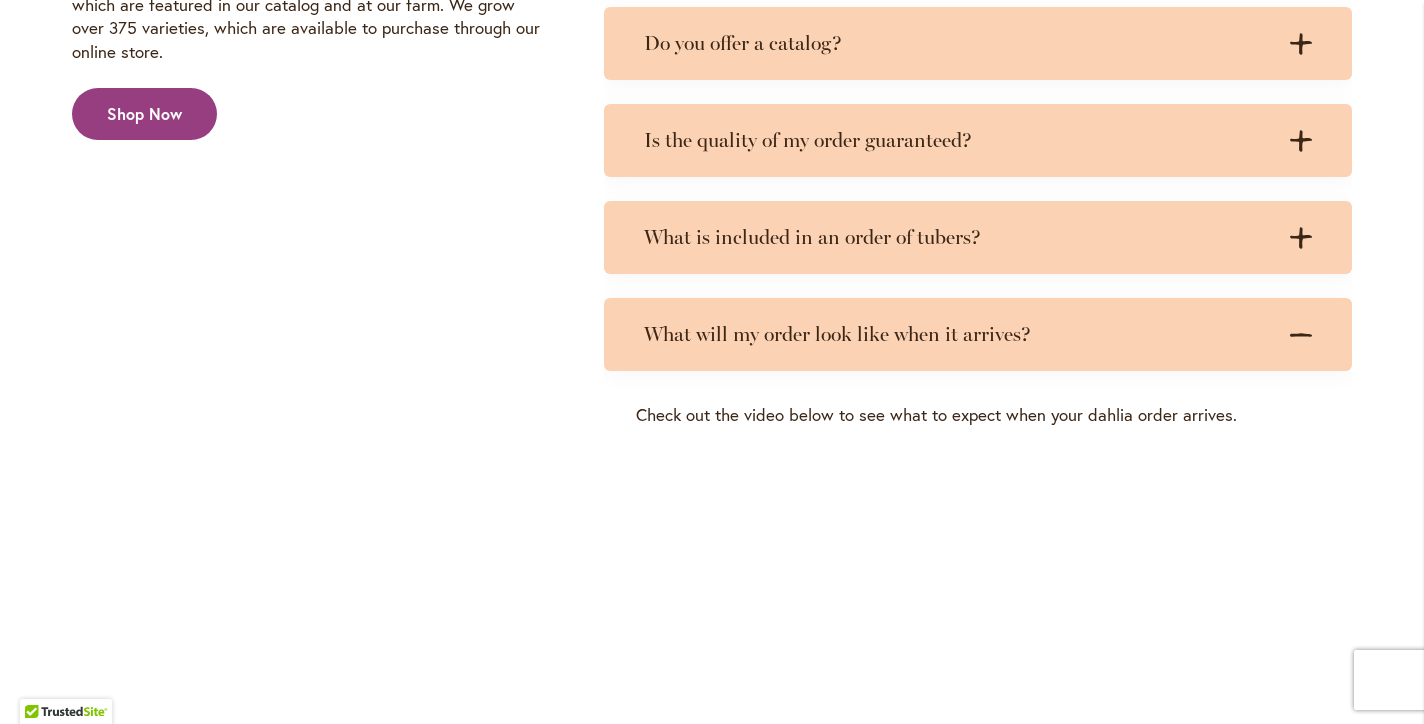 scroll, scrollTop: 3328, scrollLeft: 0, axis: vertical 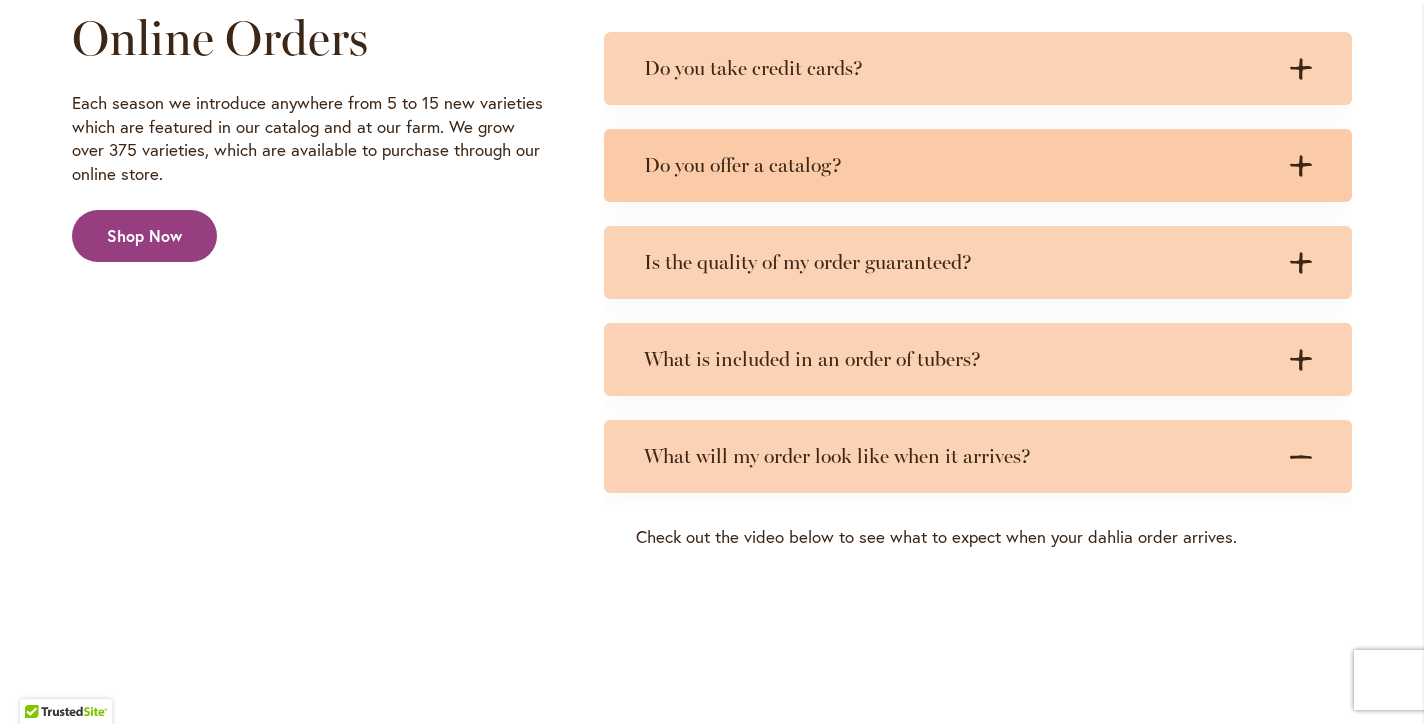 click on "Do you offer a catalog?" at bounding box center (958, 165) 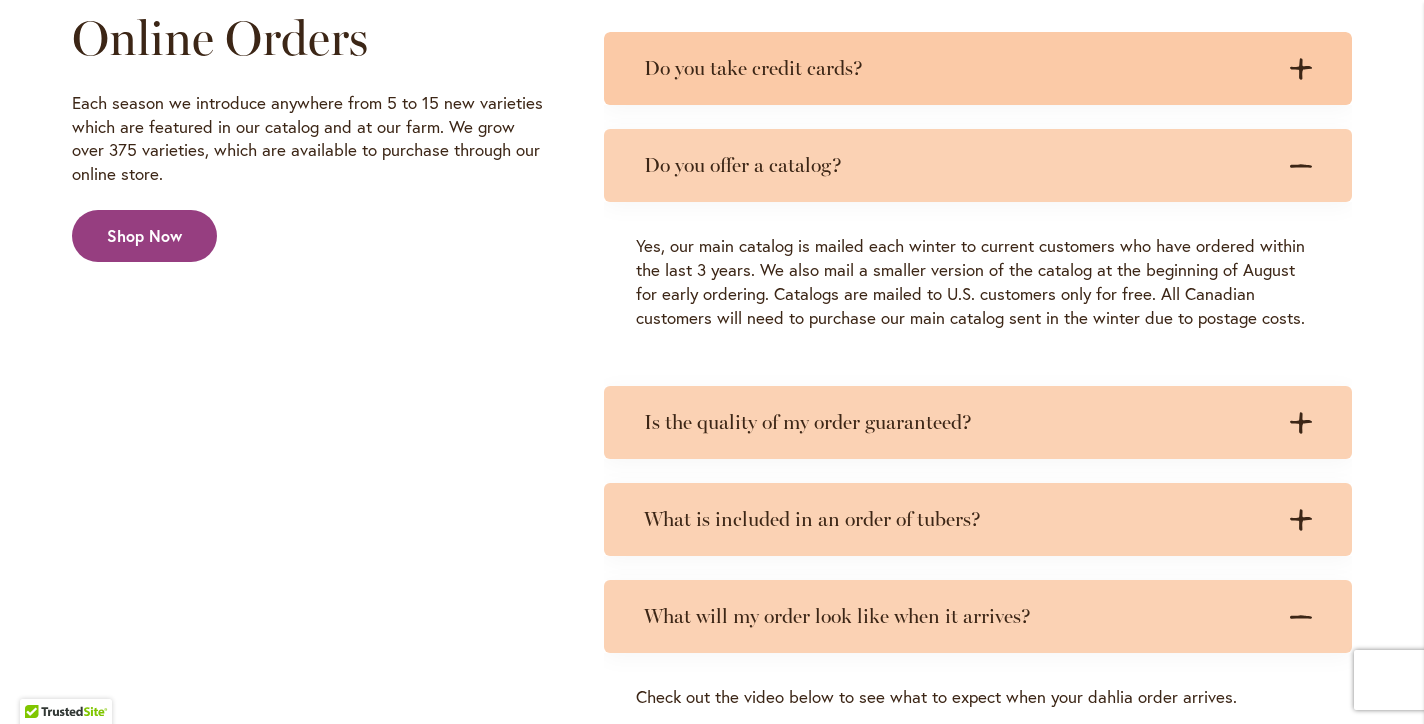 click on "Do you take credit cards?
.cls-1 {
fill: #3c2616;
stroke-width: 0px;
}
.cls-1 {
fill: #3c2616;
stroke-width: 0px;
}" at bounding box center [978, 68] 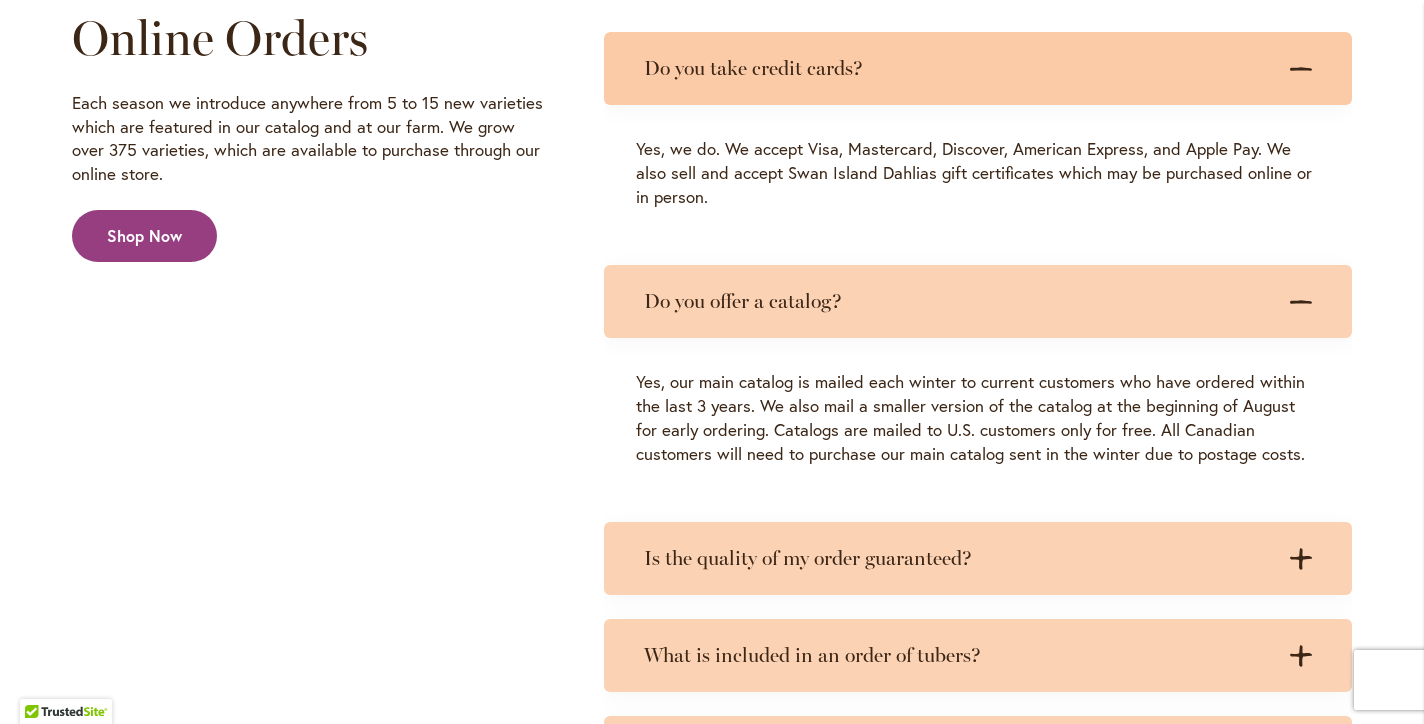 click on "Do you take credit cards?
.cls-1 {
fill: #3c2616;
stroke-width: 0px;
}
.cls-1 {
fill: #3c2616;
stroke-width: 0px;
}" at bounding box center [978, 68] 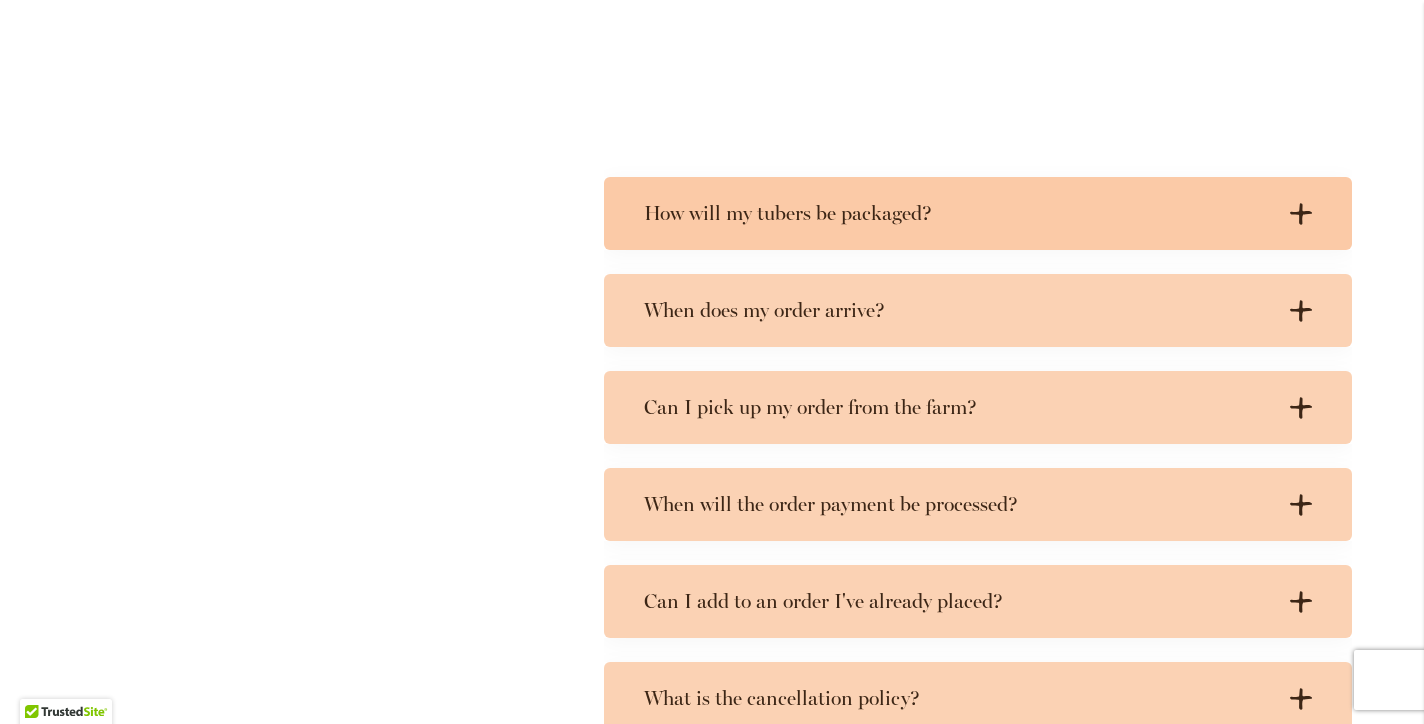 scroll, scrollTop: 4238, scrollLeft: 0, axis: vertical 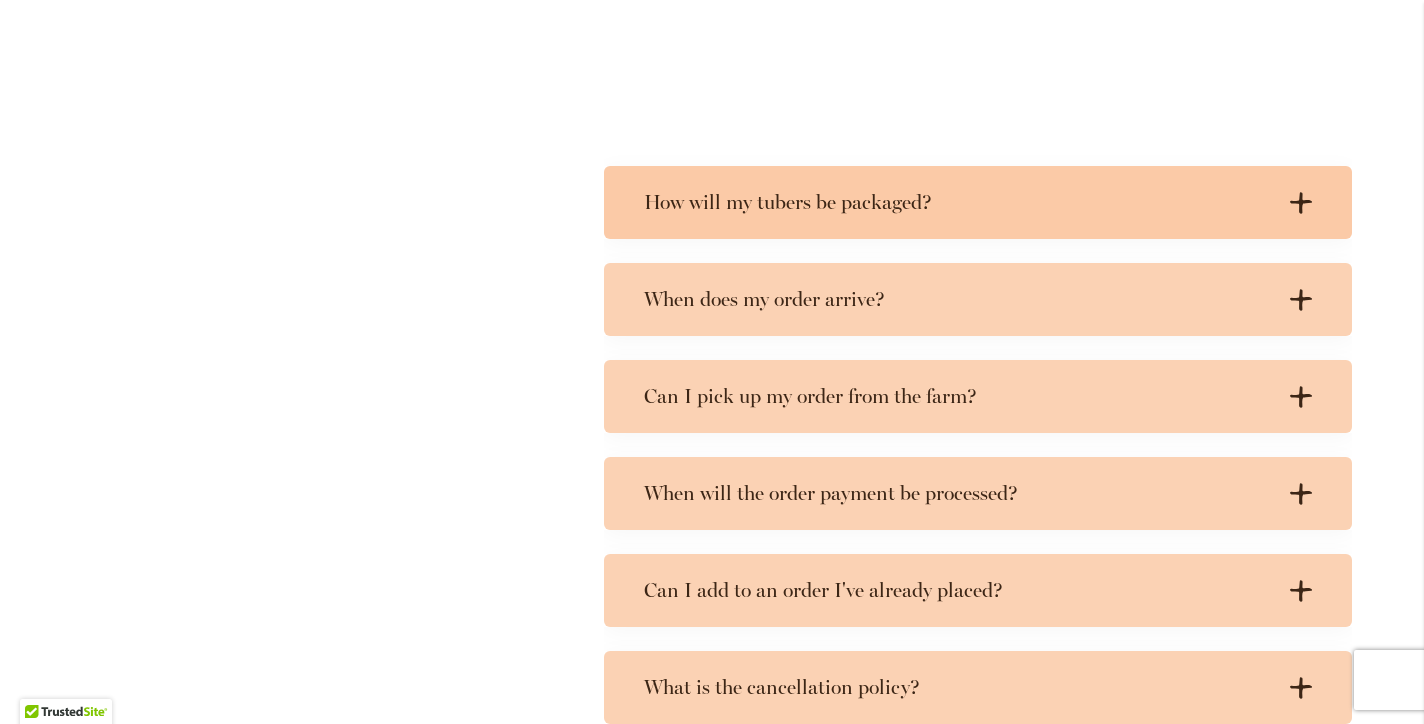 click on "How will my tubers be packaged?" at bounding box center [958, 202] 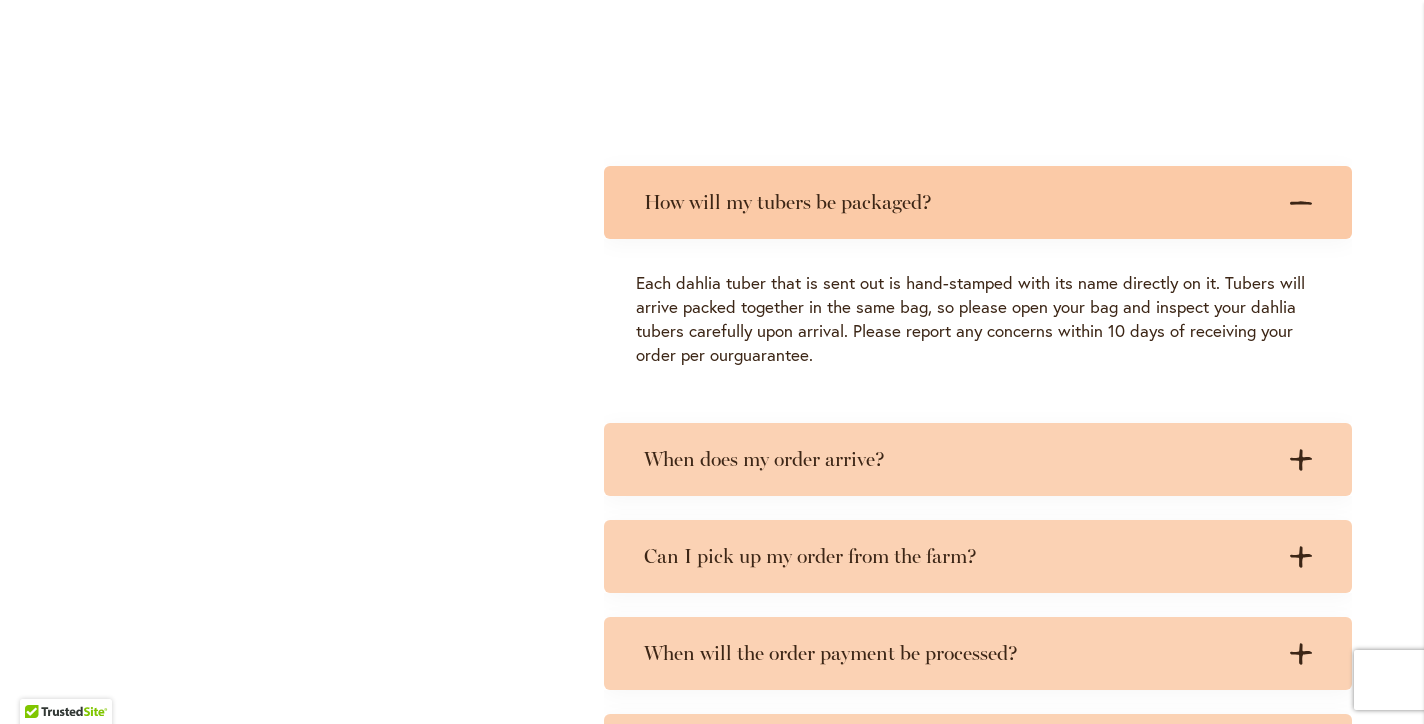 click on "How will my tubers be packaged?" at bounding box center (958, 202) 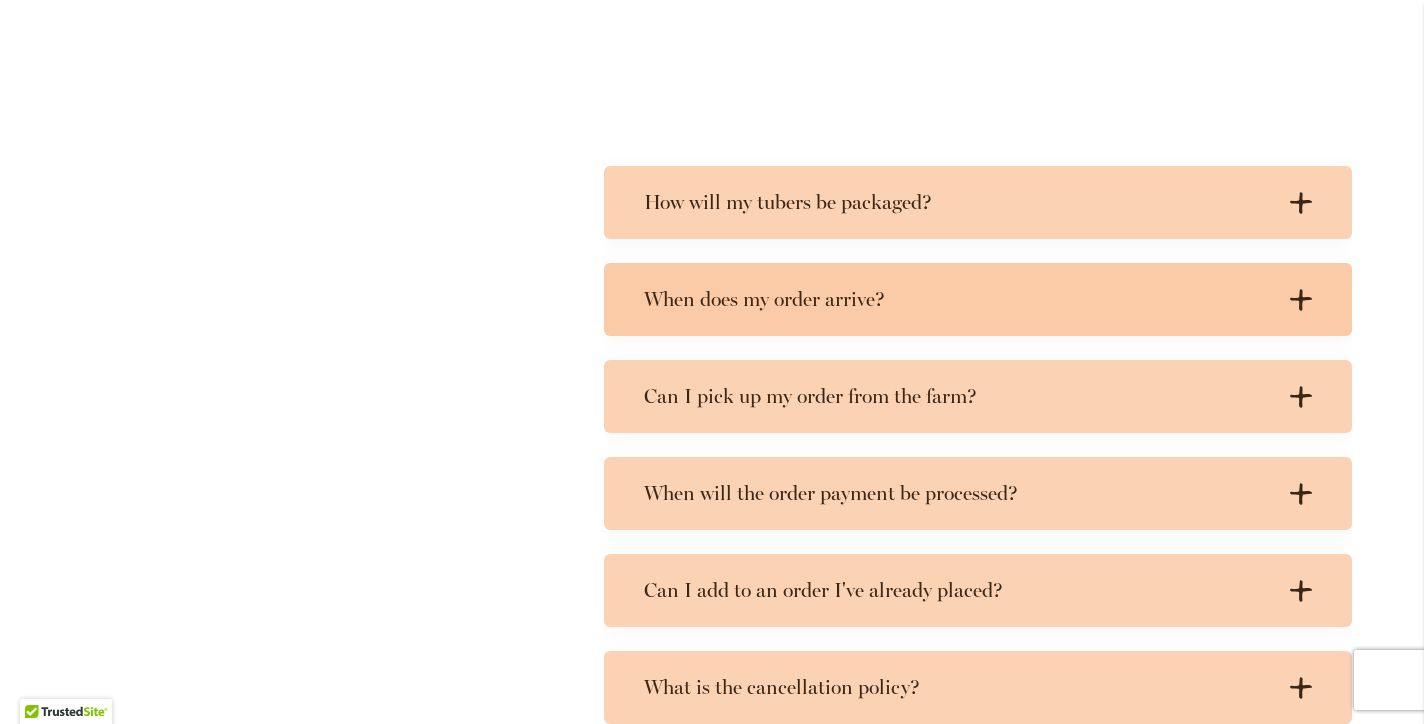 click on "When does my order arrive?" at bounding box center [958, 299] 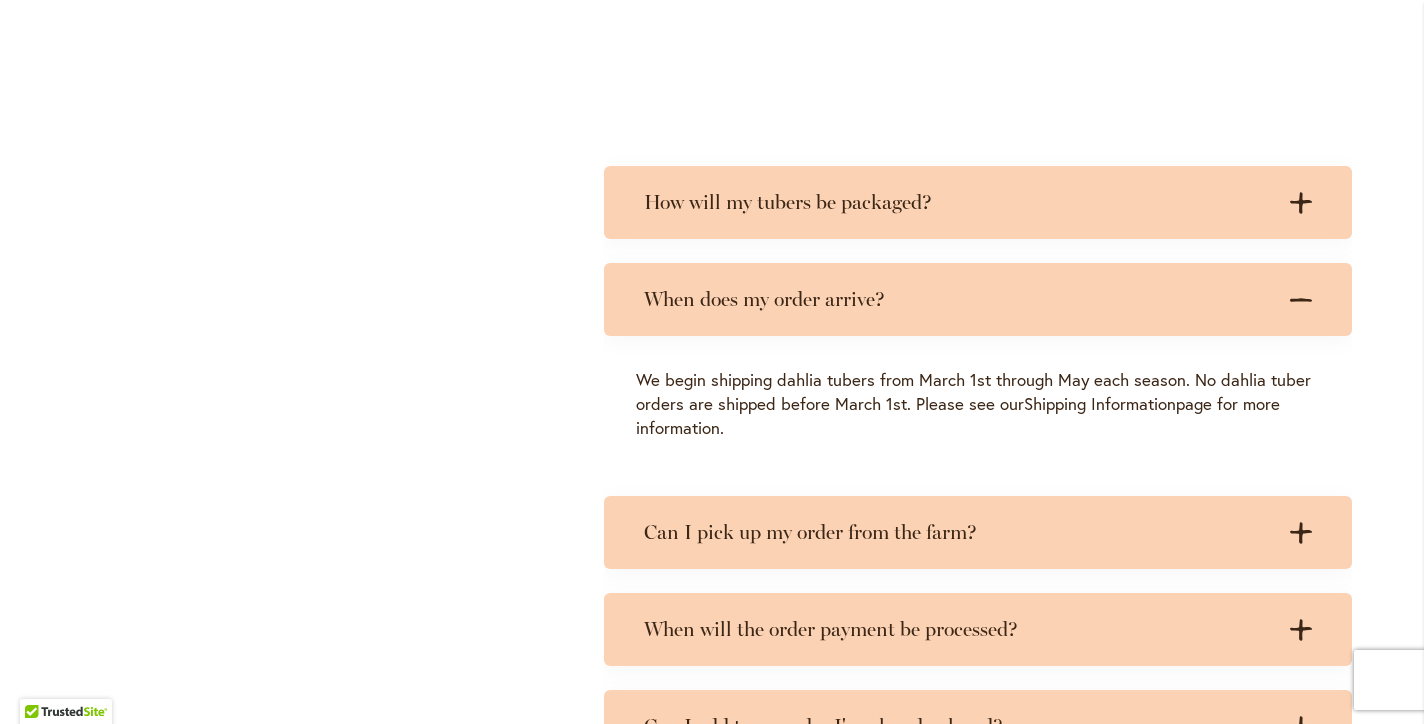 click on "When does my order arrive?" at bounding box center (958, 299) 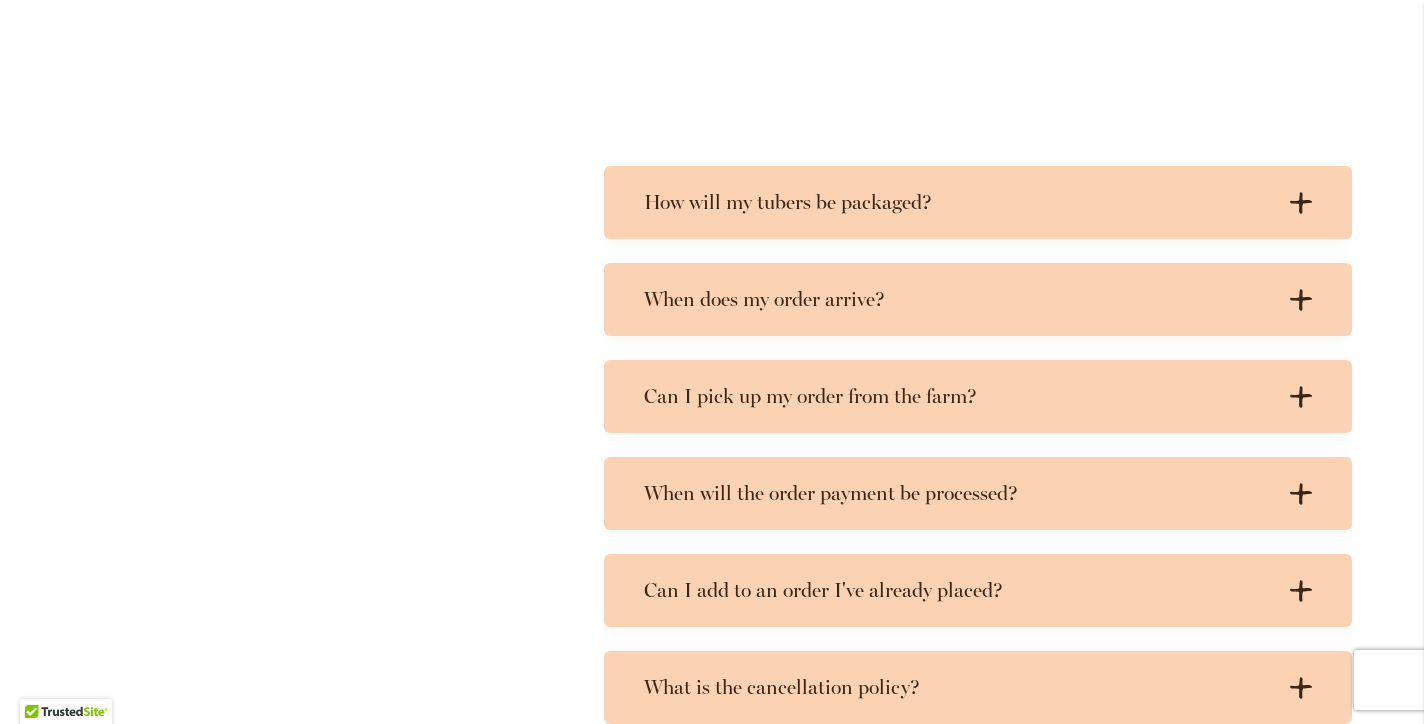 click on "When does my order arrive?" at bounding box center (958, 299) 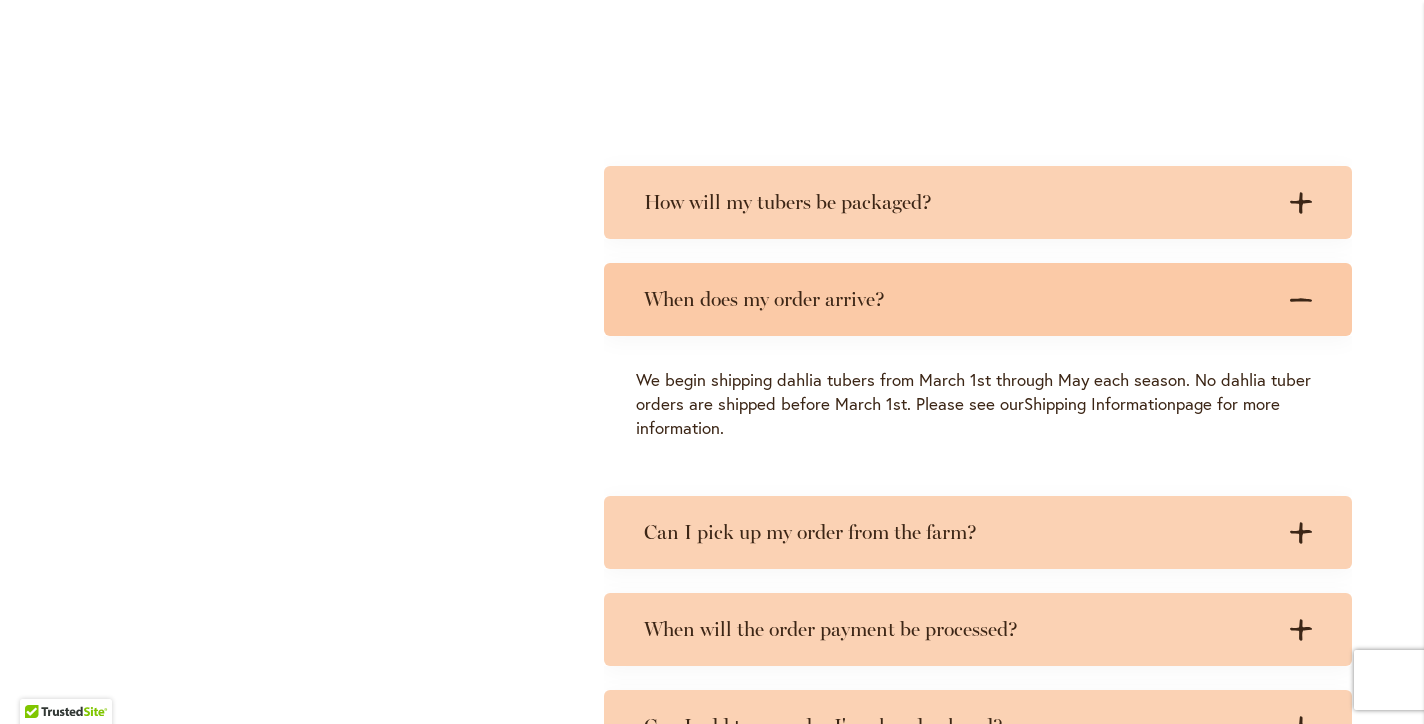 click on "When does my order arrive?" at bounding box center [958, 299] 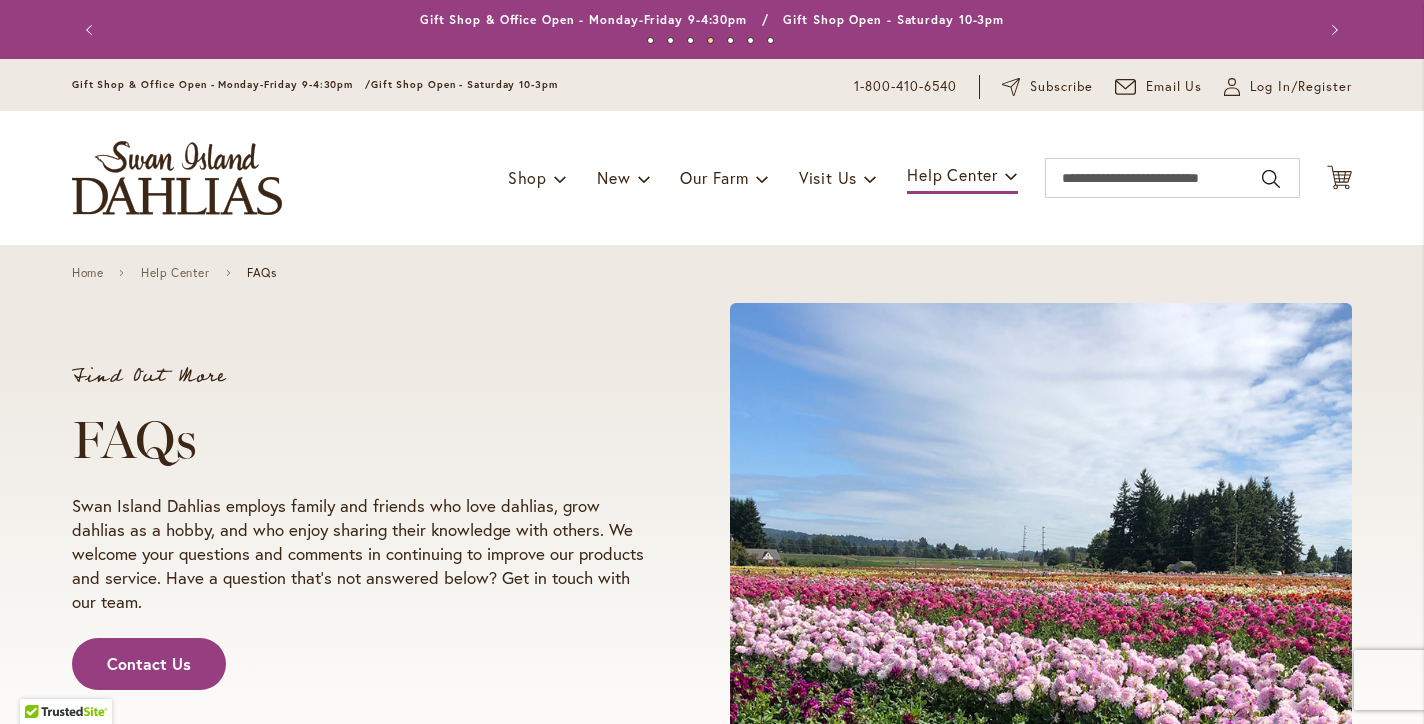scroll, scrollTop: 0, scrollLeft: 0, axis: both 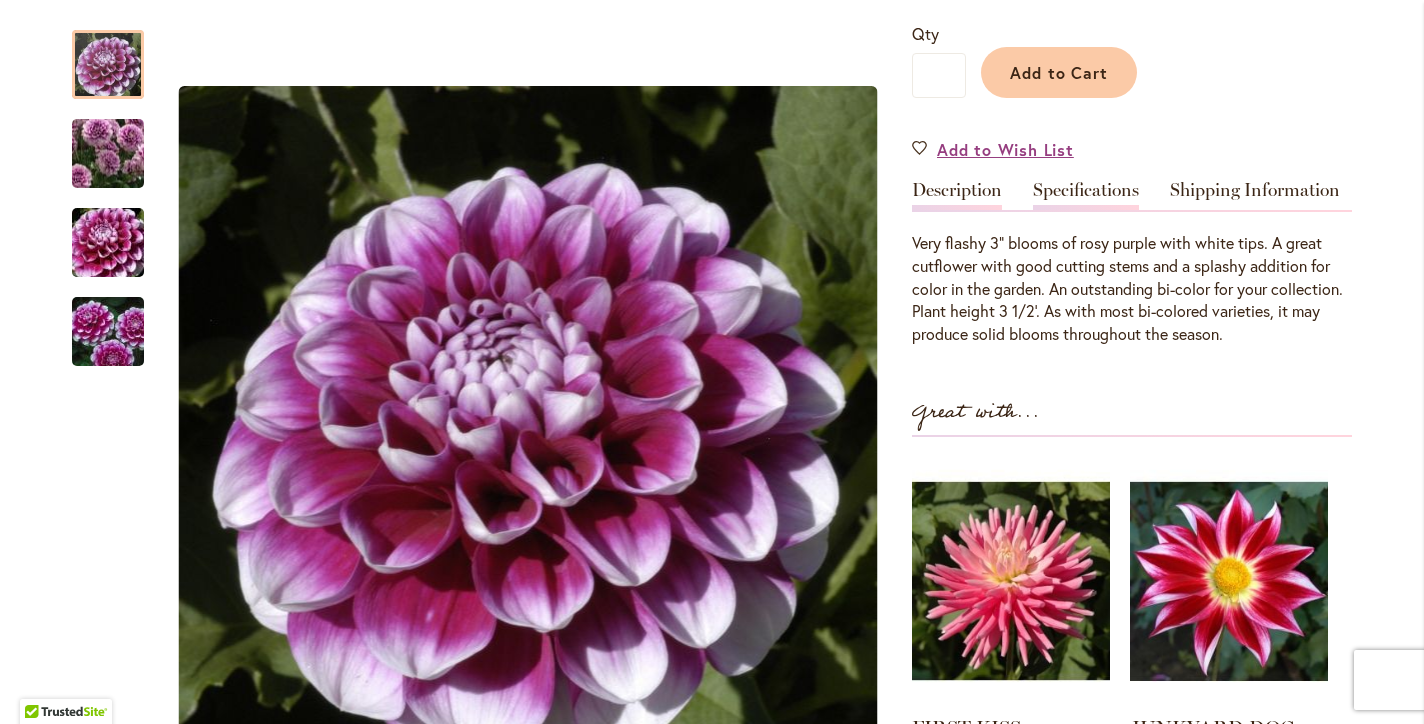 click on "Specifications" at bounding box center (1086, 195) 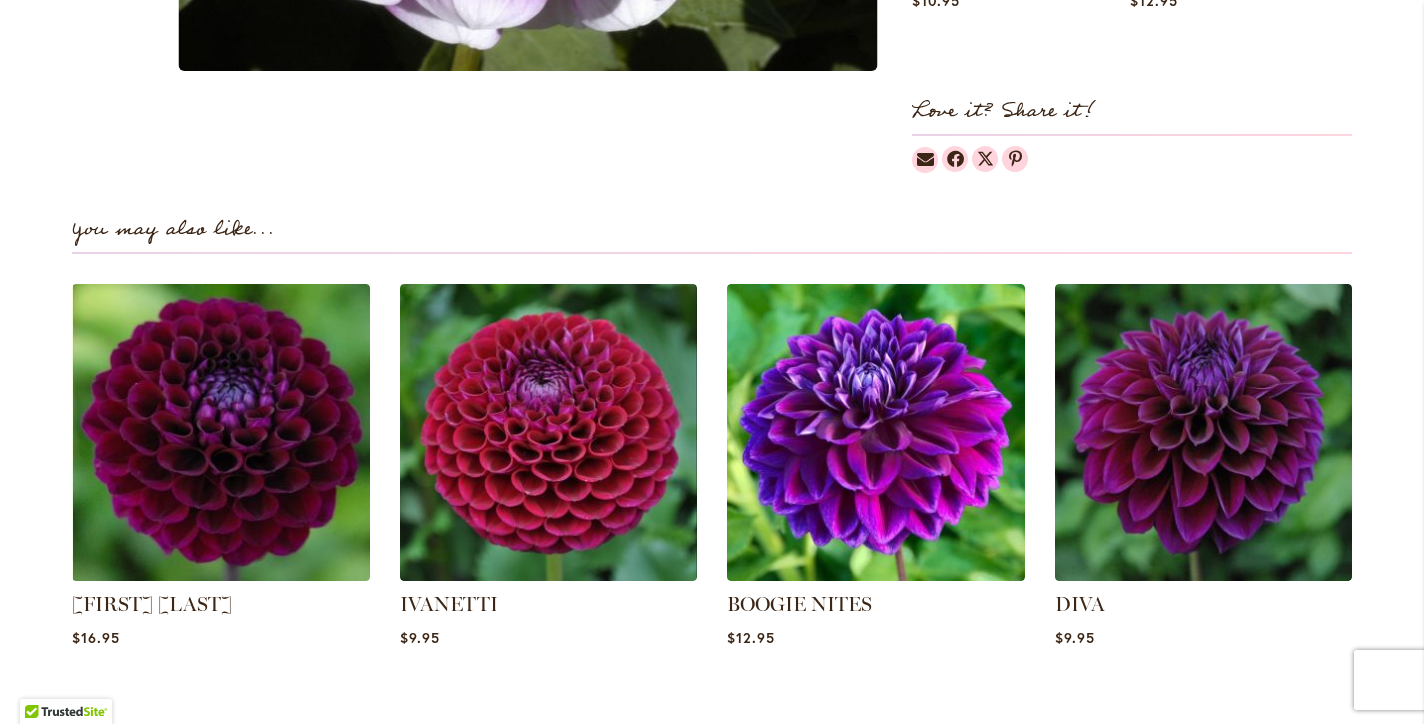 scroll, scrollTop: 1531, scrollLeft: 0, axis: vertical 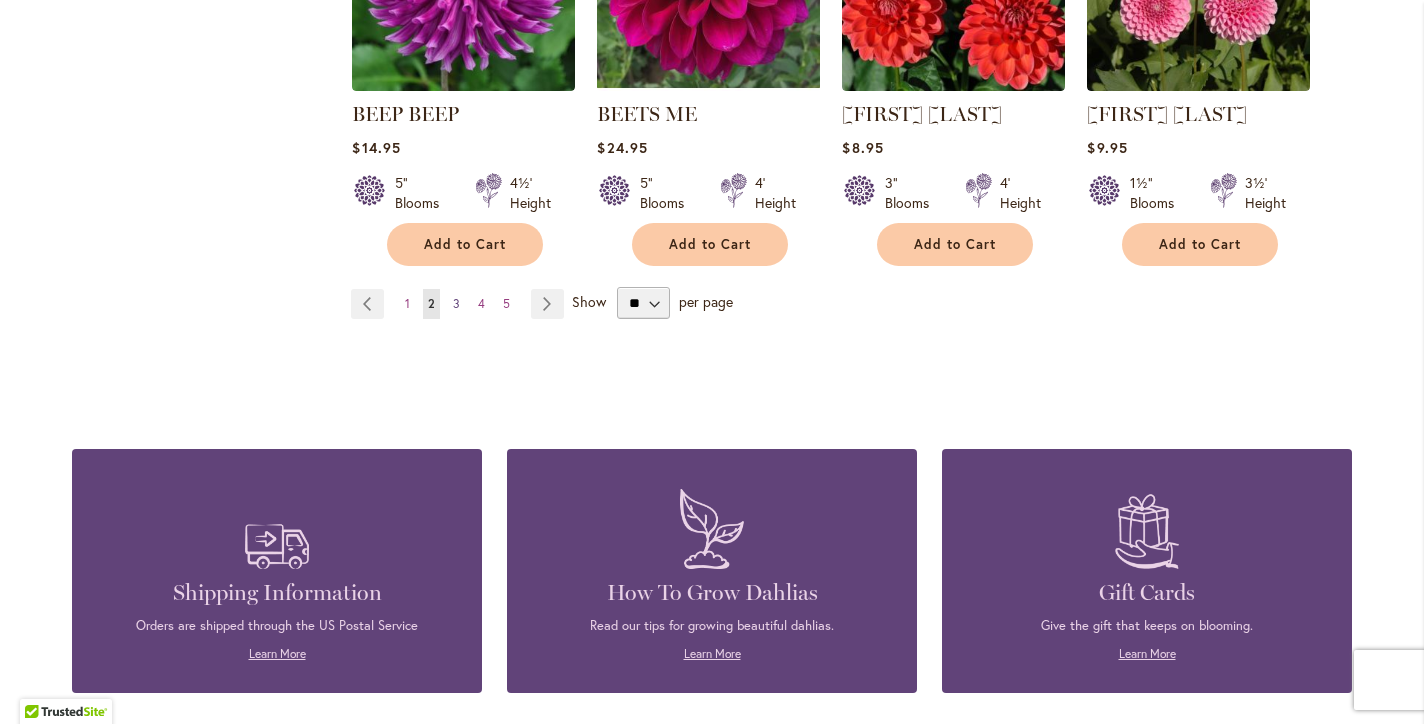 click on "Page
3" at bounding box center (456, 304) 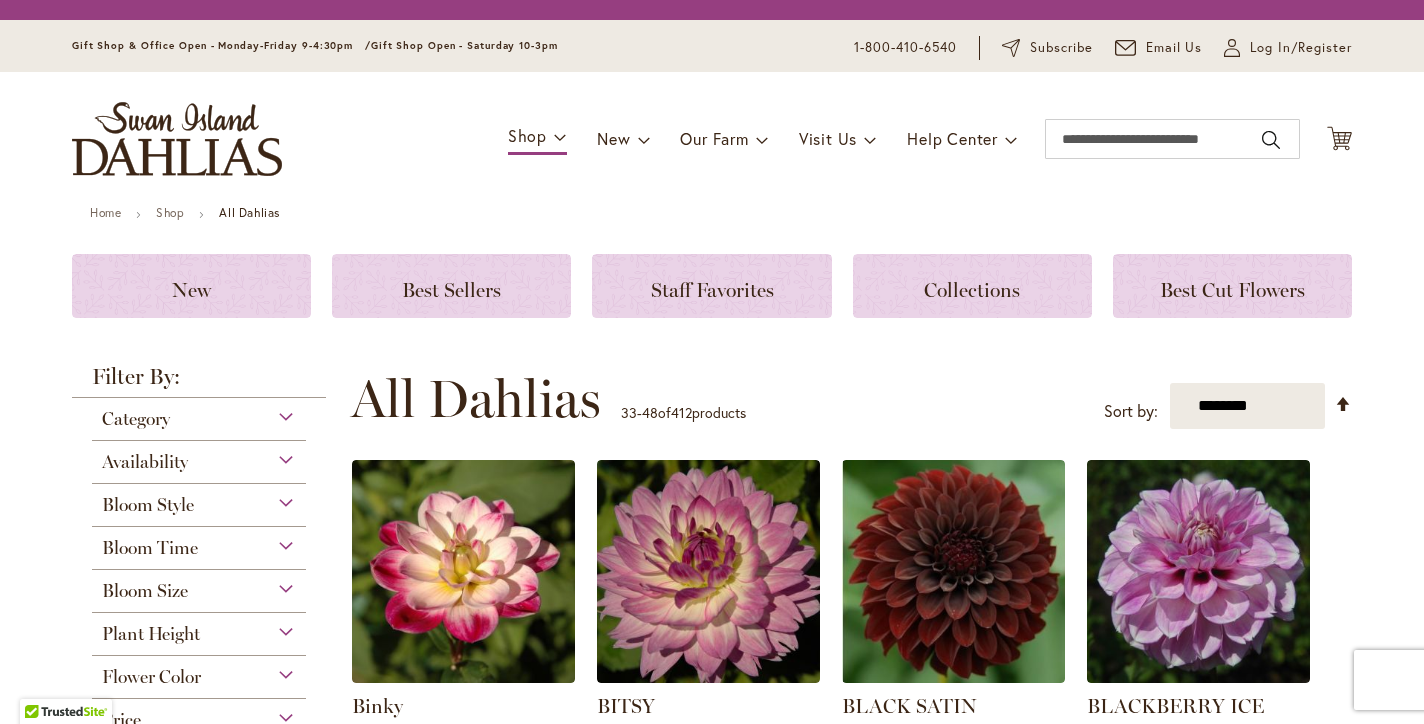 scroll, scrollTop: 0, scrollLeft: 0, axis: both 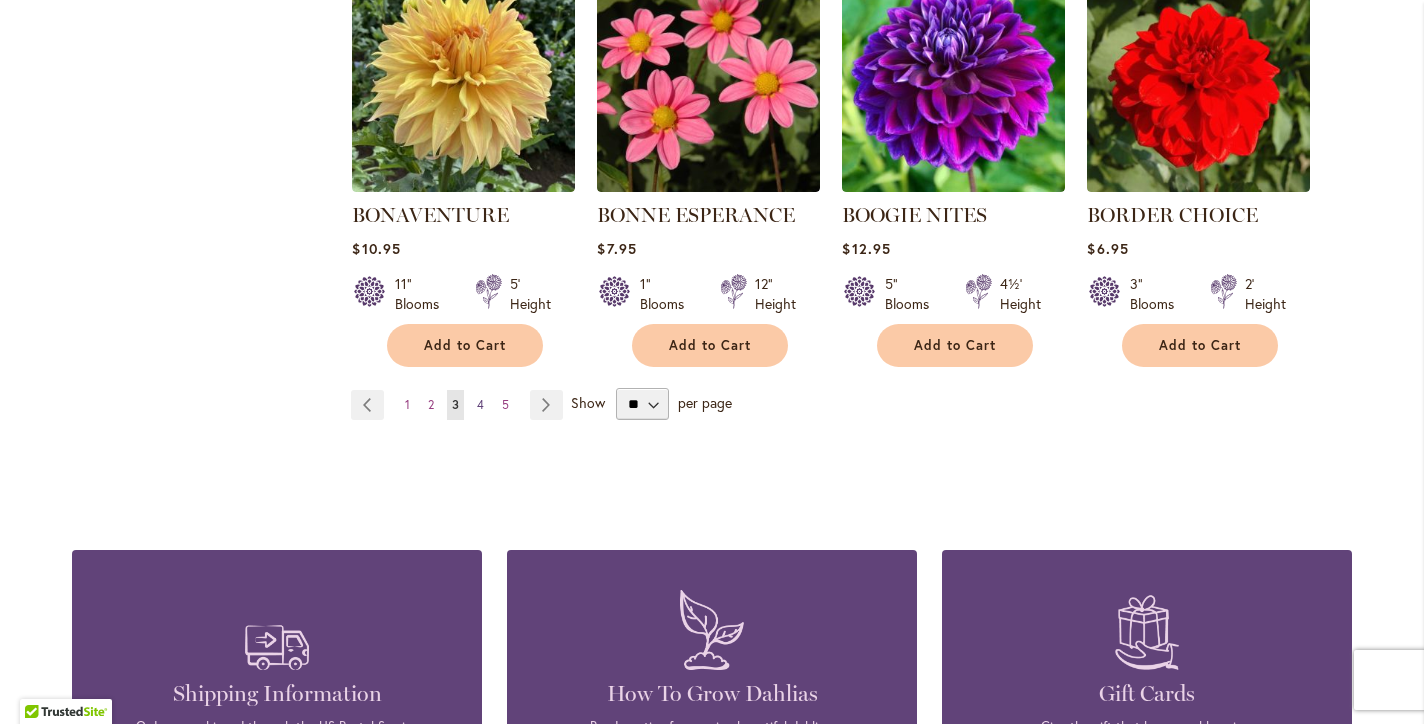 click on "Page
4" at bounding box center [480, 405] 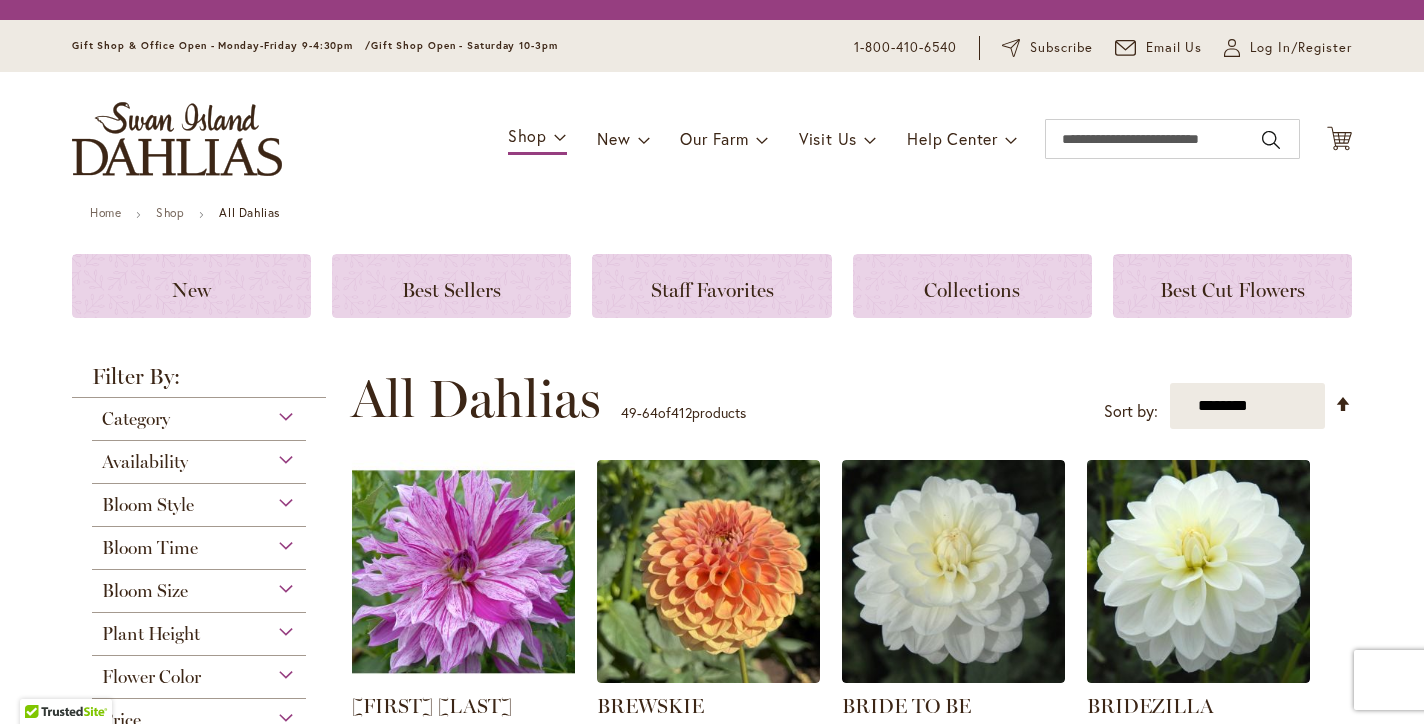 scroll, scrollTop: 0, scrollLeft: 0, axis: both 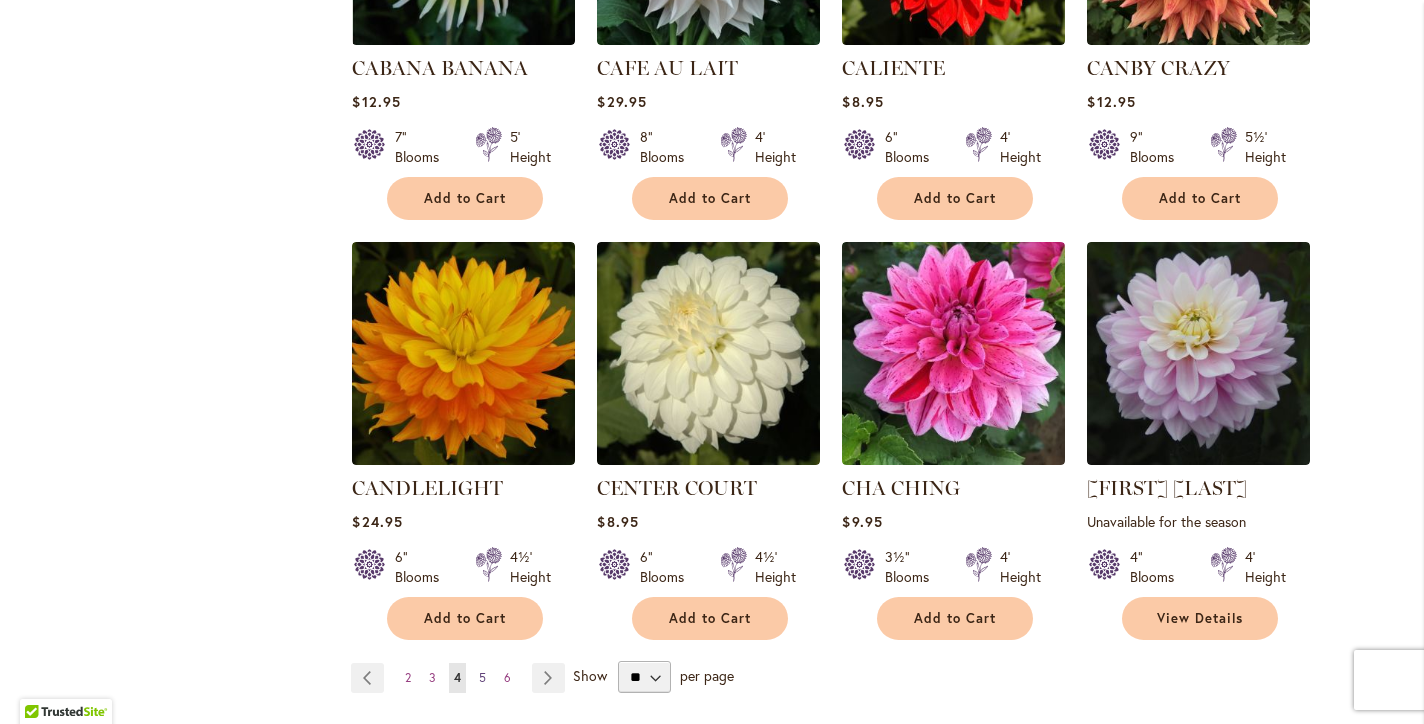 click on "5" at bounding box center [482, 677] 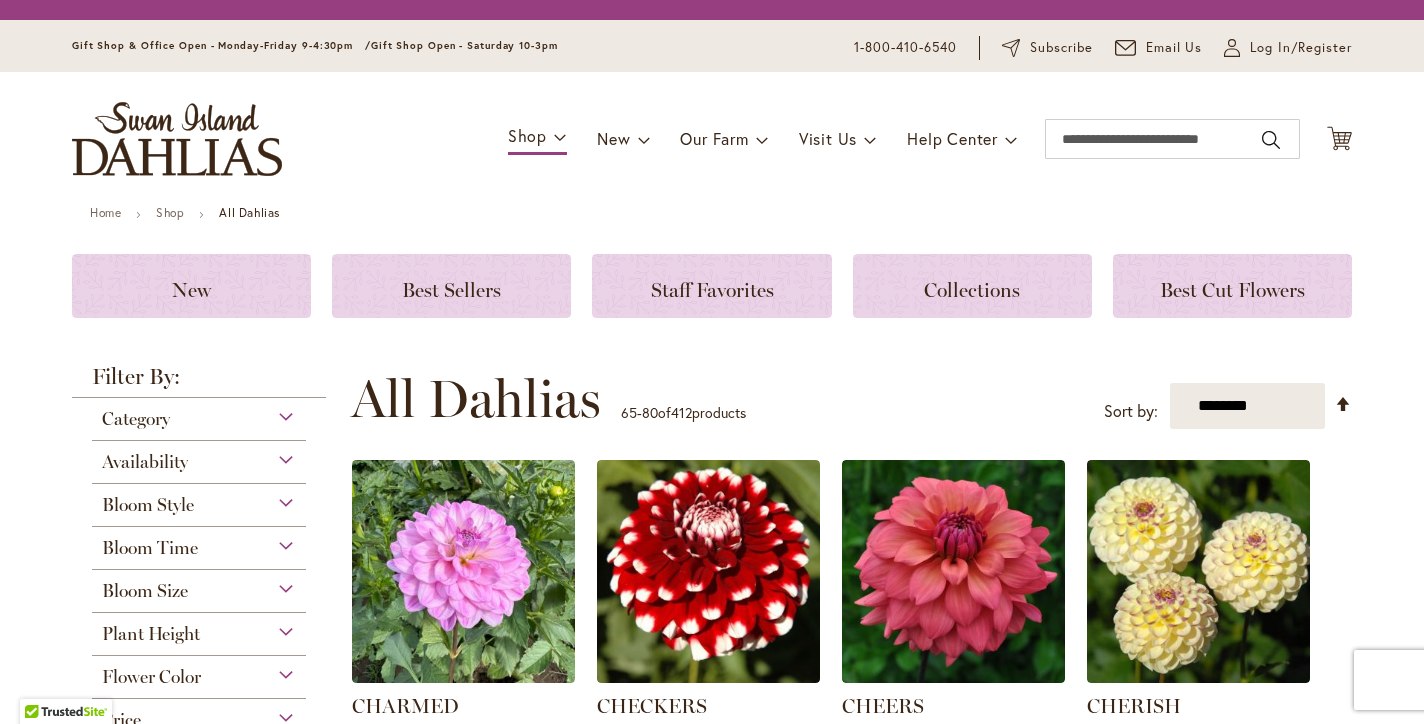scroll, scrollTop: 0, scrollLeft: 0, axis: both 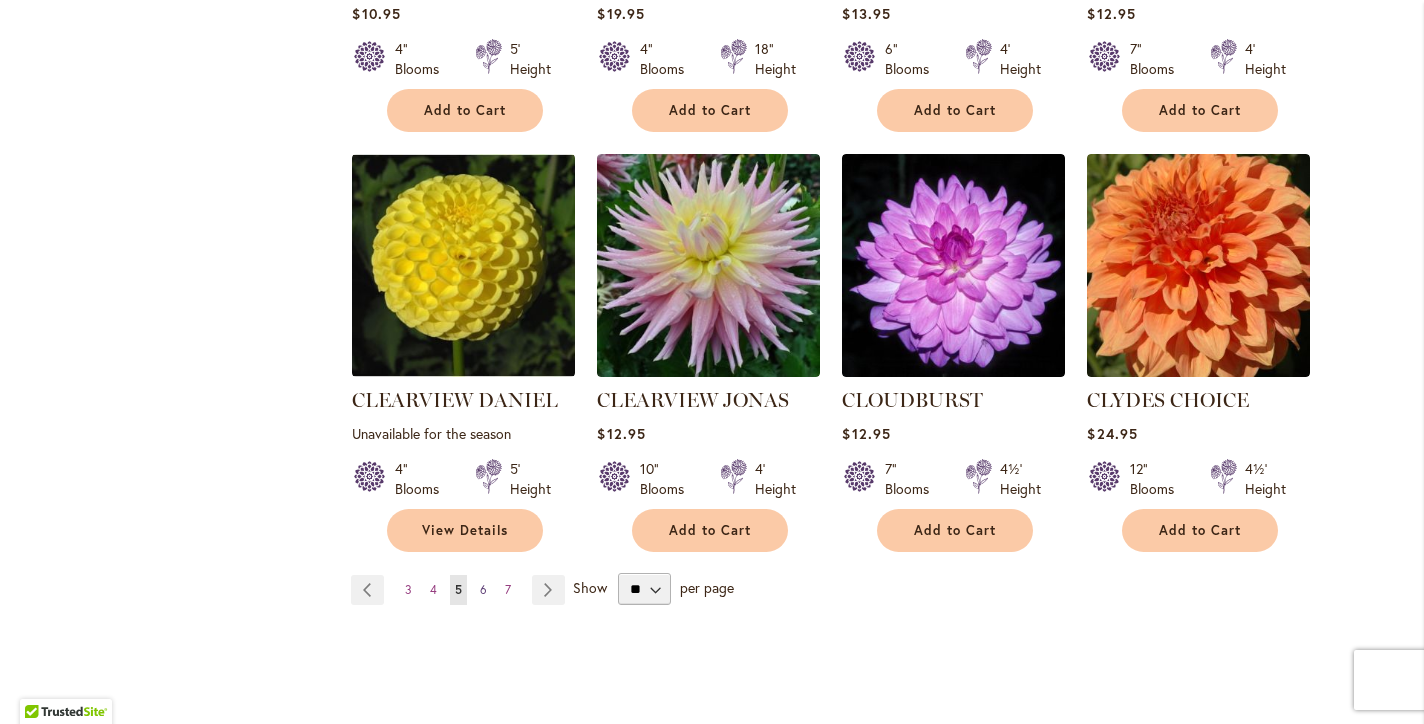 click on "Page
6" at bounding box center [483, 590] 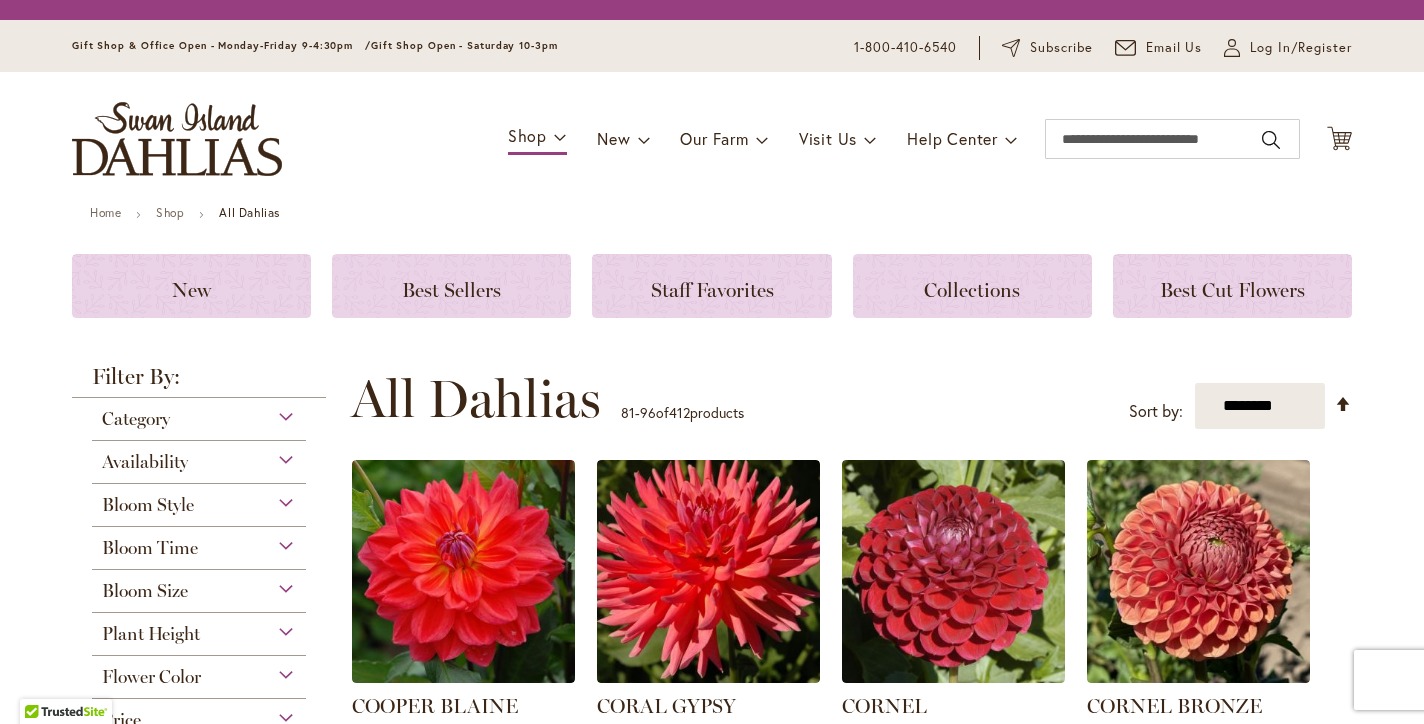 scroll, scrollTop: 0, scrollLeft: 0, axis: both 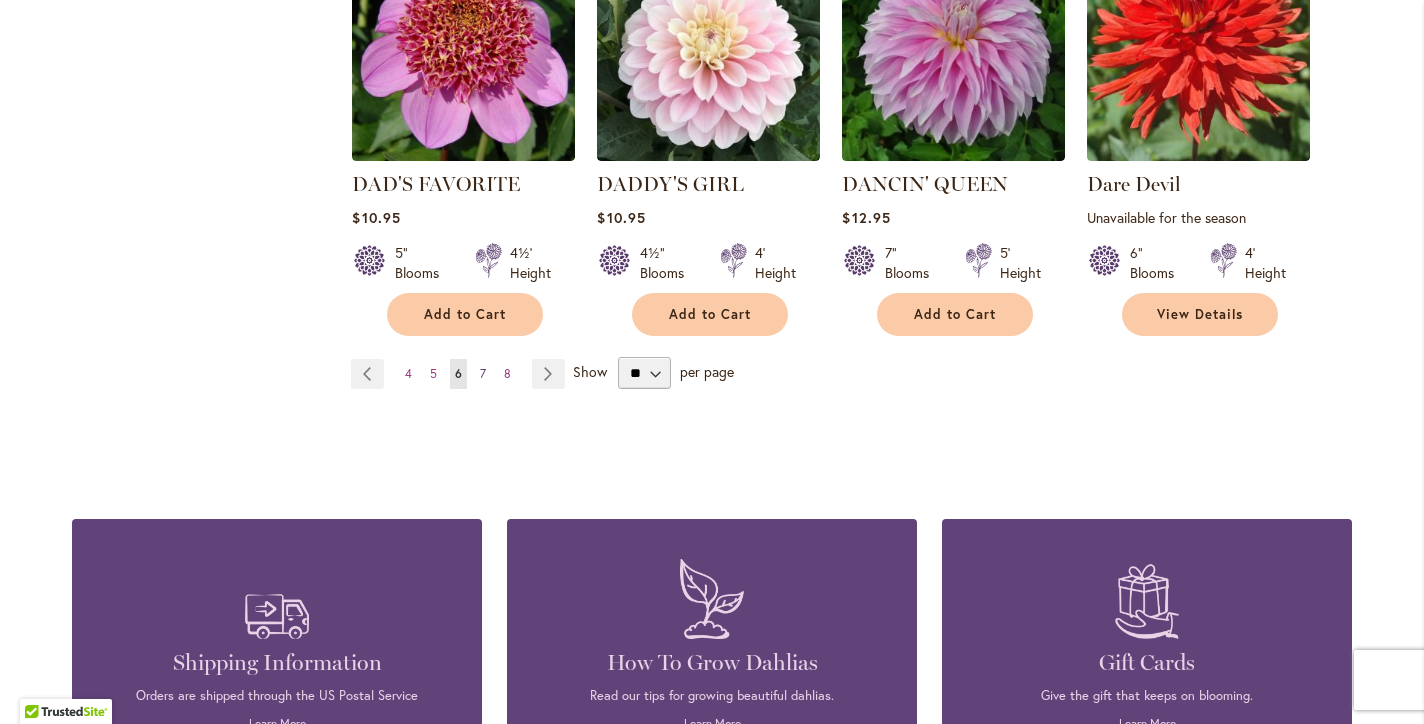 click on "Page
7" at bounding box center (483, 374) 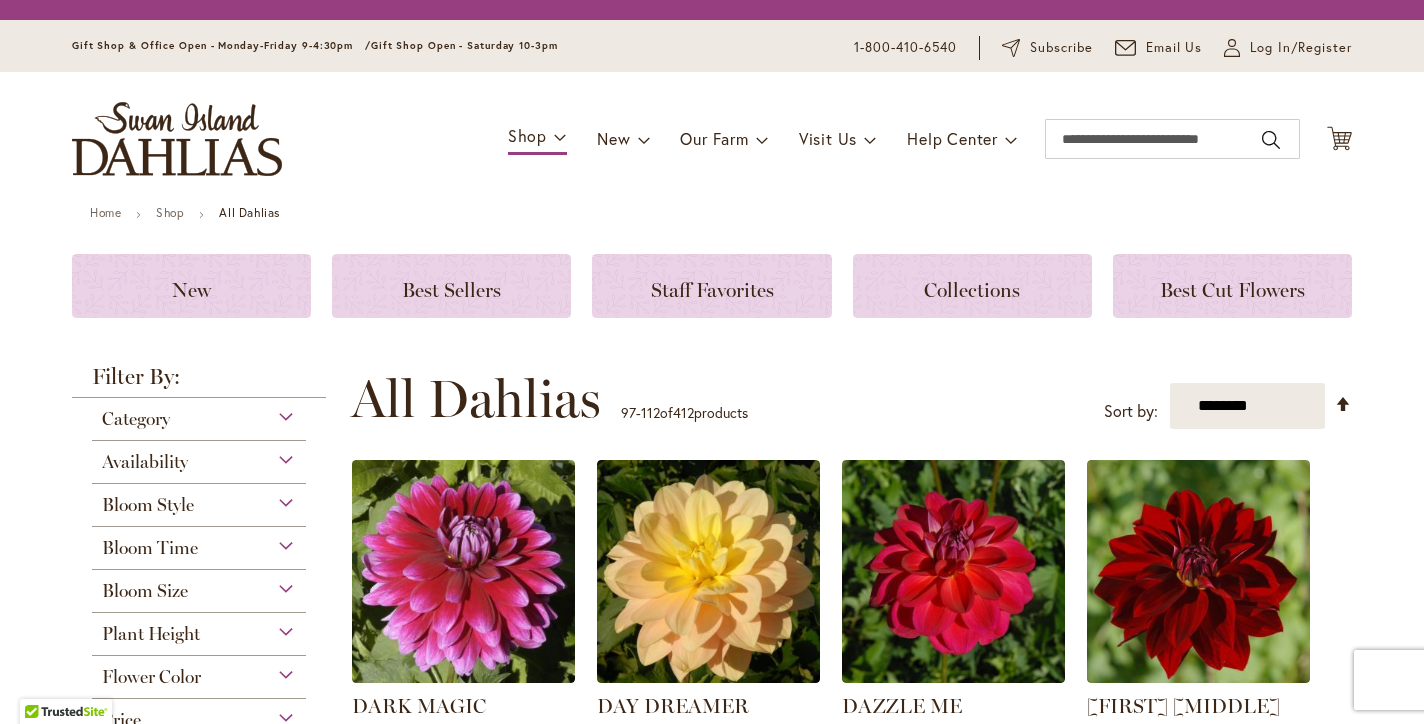 scroll, scrollTop: 0, scrollLeft: 0, axis: both 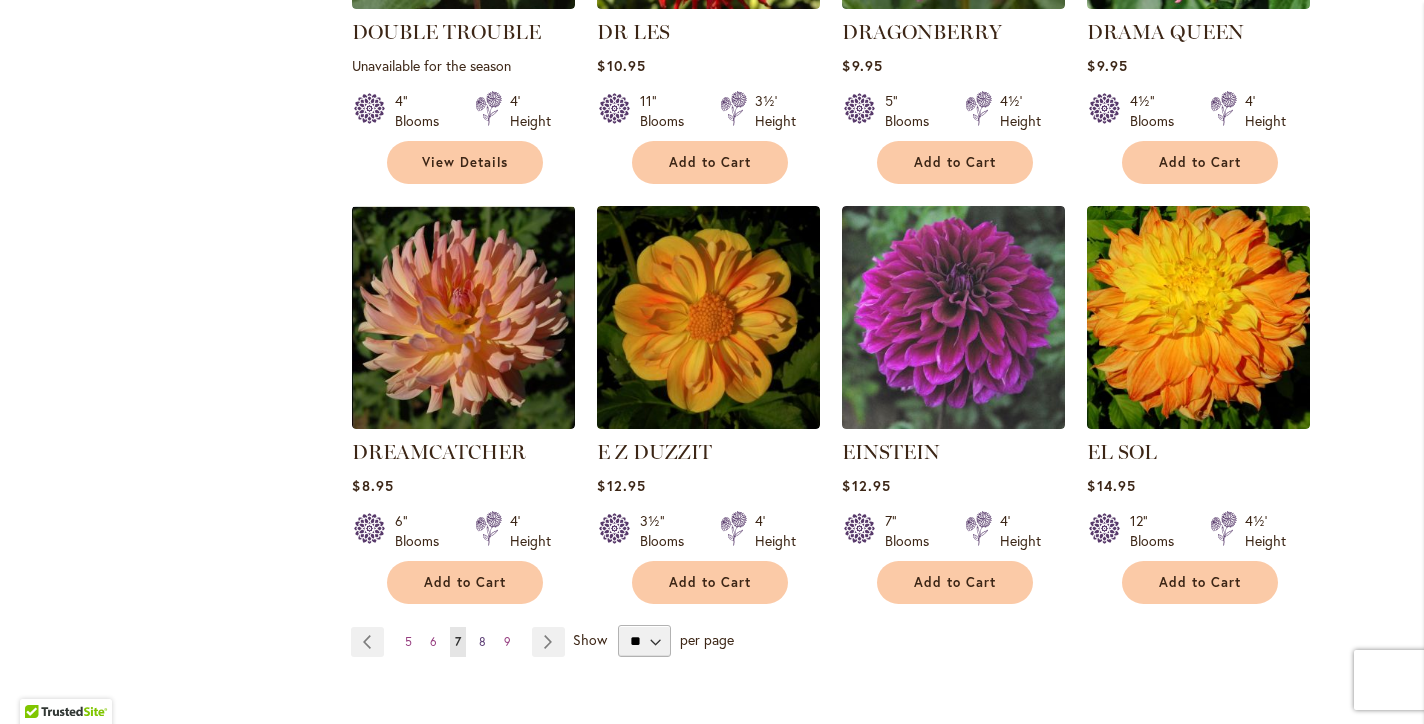 click on "8" at bounding box center [482, 641] 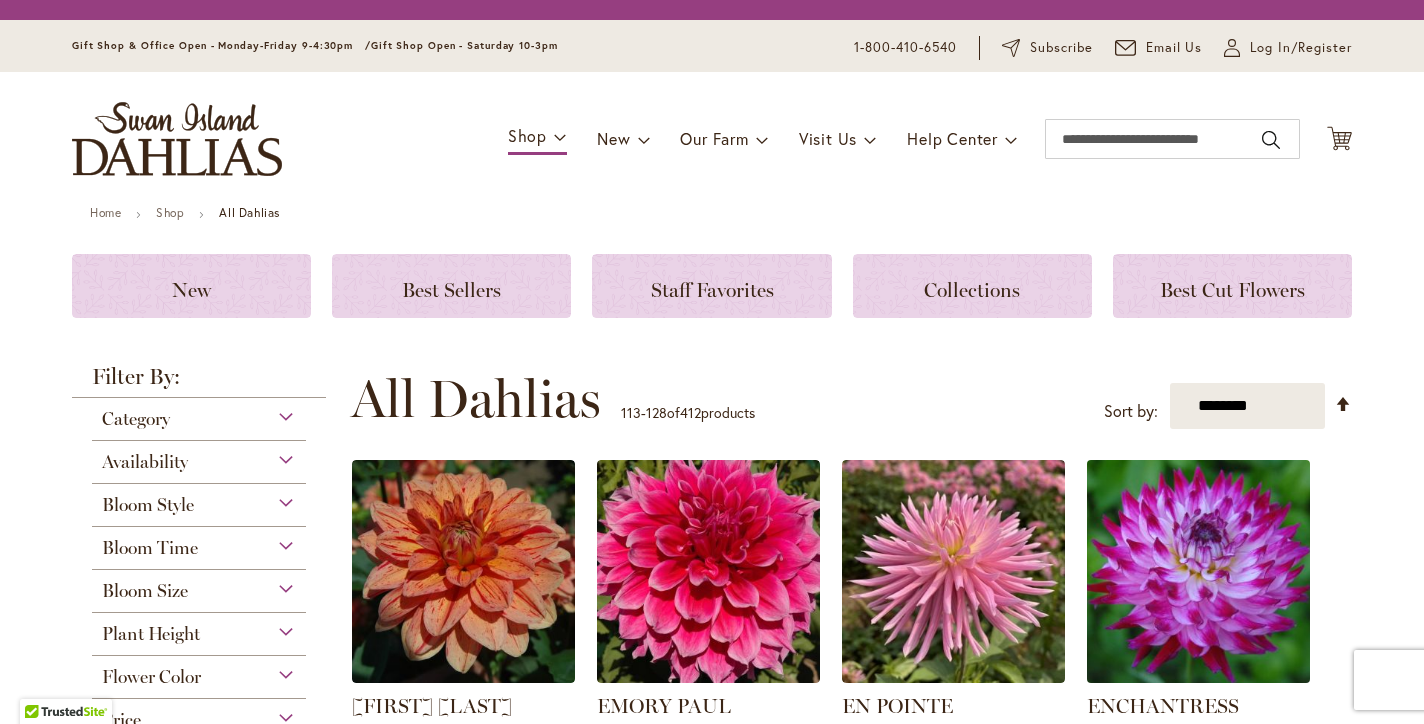 scroll, scrollTop: 0, scrollLeft: 0, axis: both 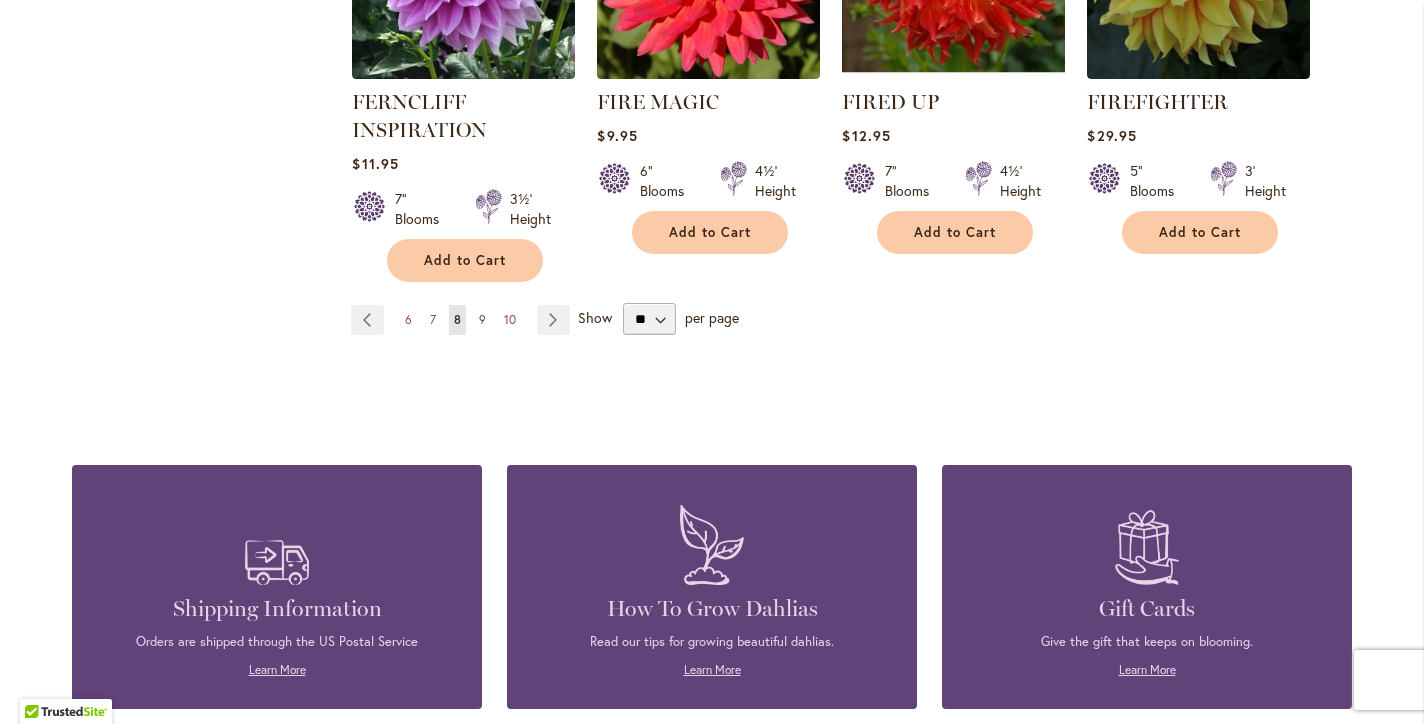click on "Page
9" at bounding box center [482, 320] 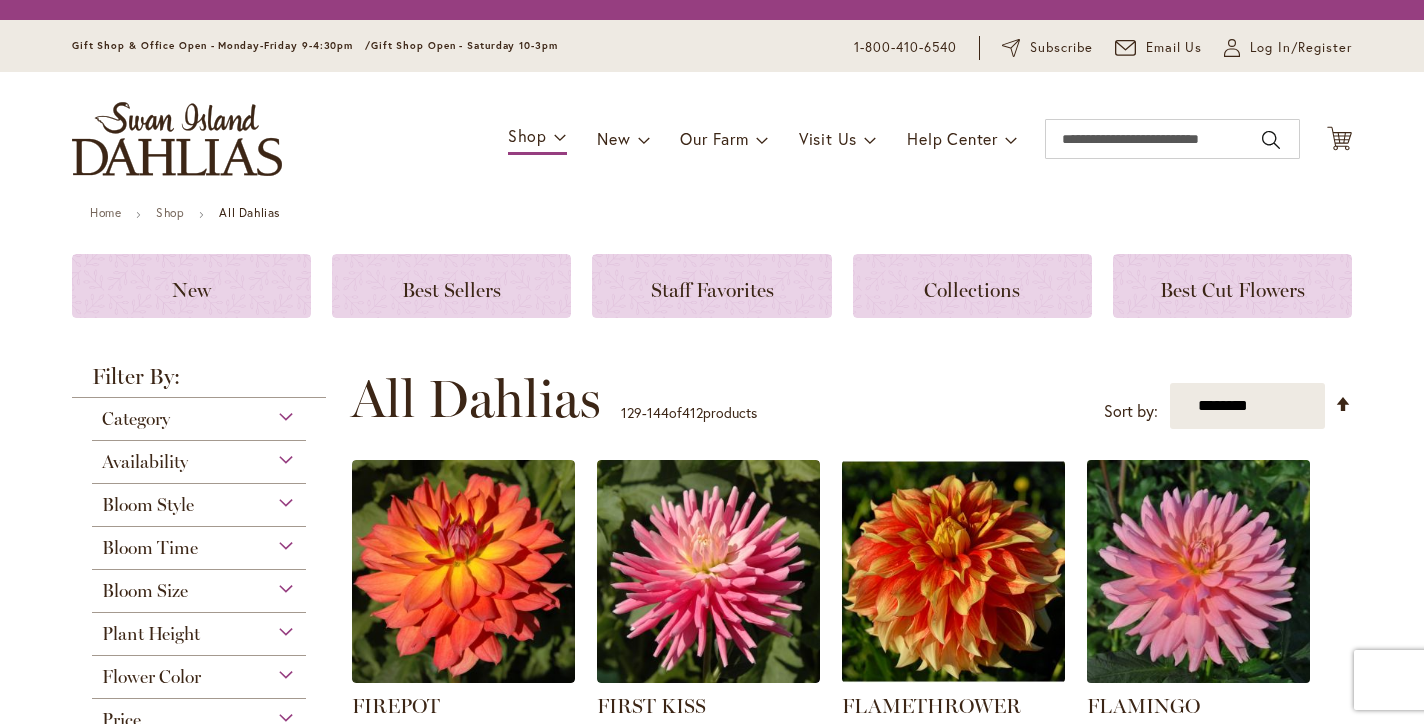 scroll, scrollTop: 0, scrollLeft: 0, axis: both 